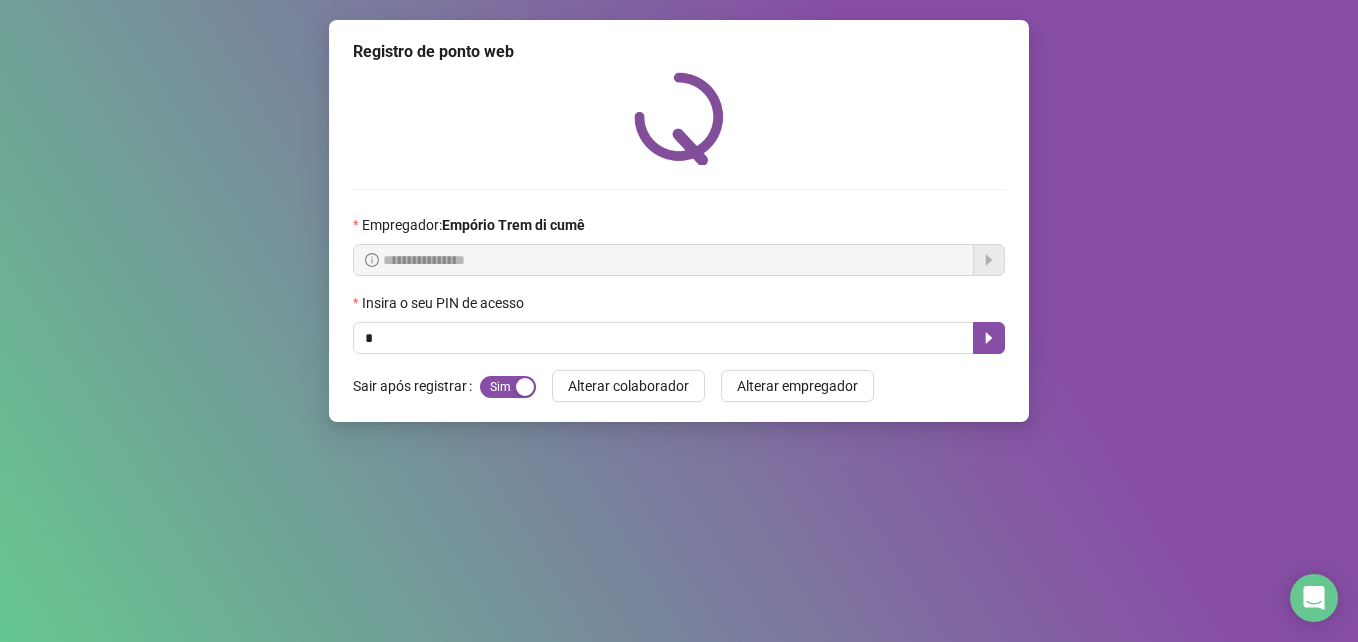scroll, scrollTop: 0, scrollLeft: 0, axis: both 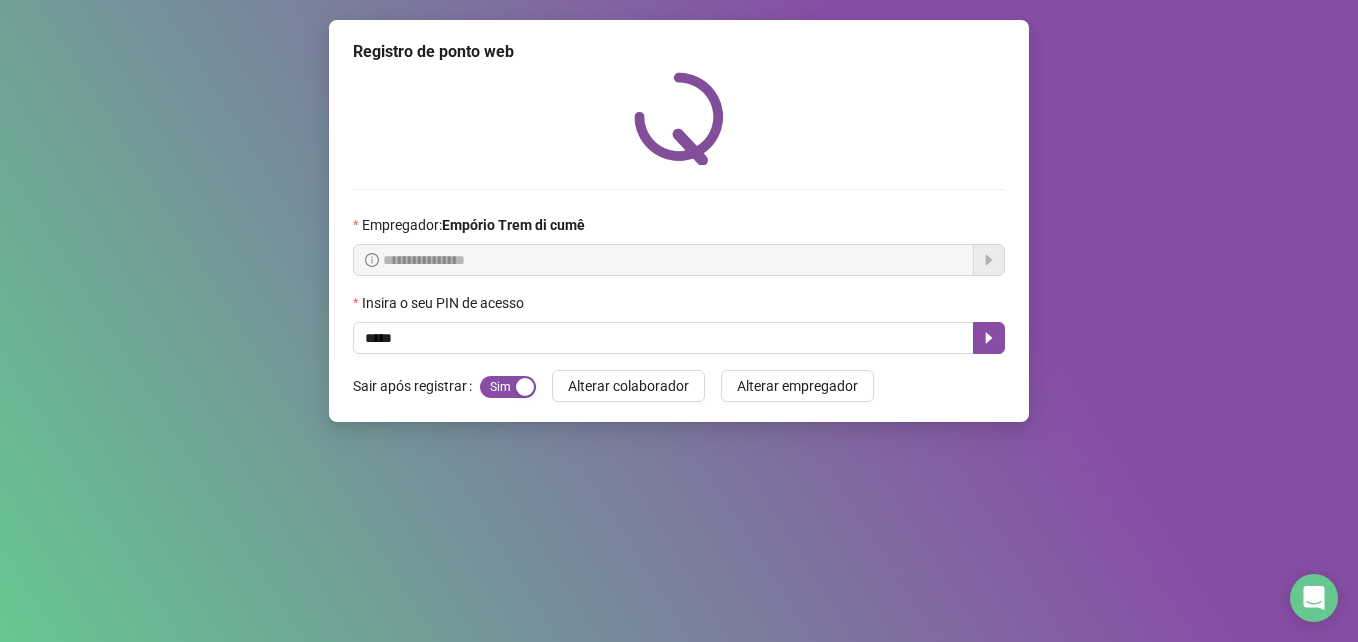 type on "*****" 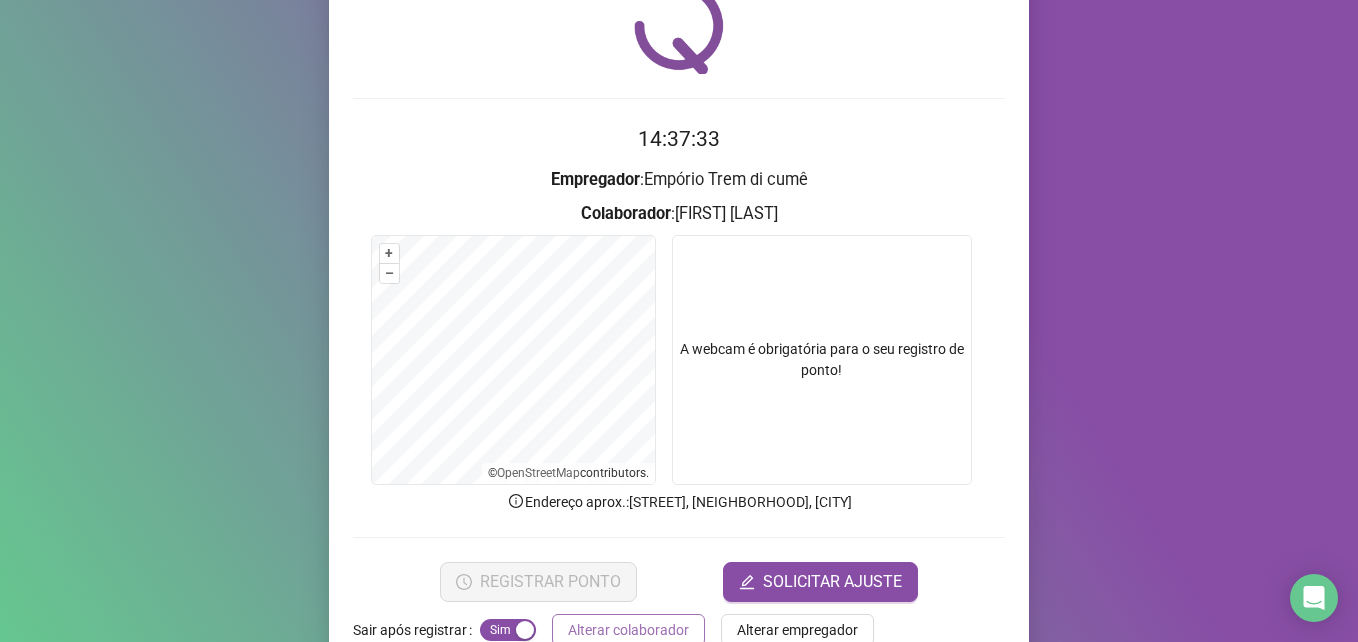 scroll, scrollTop: 100, scrollLeft: 0, axis: vertical 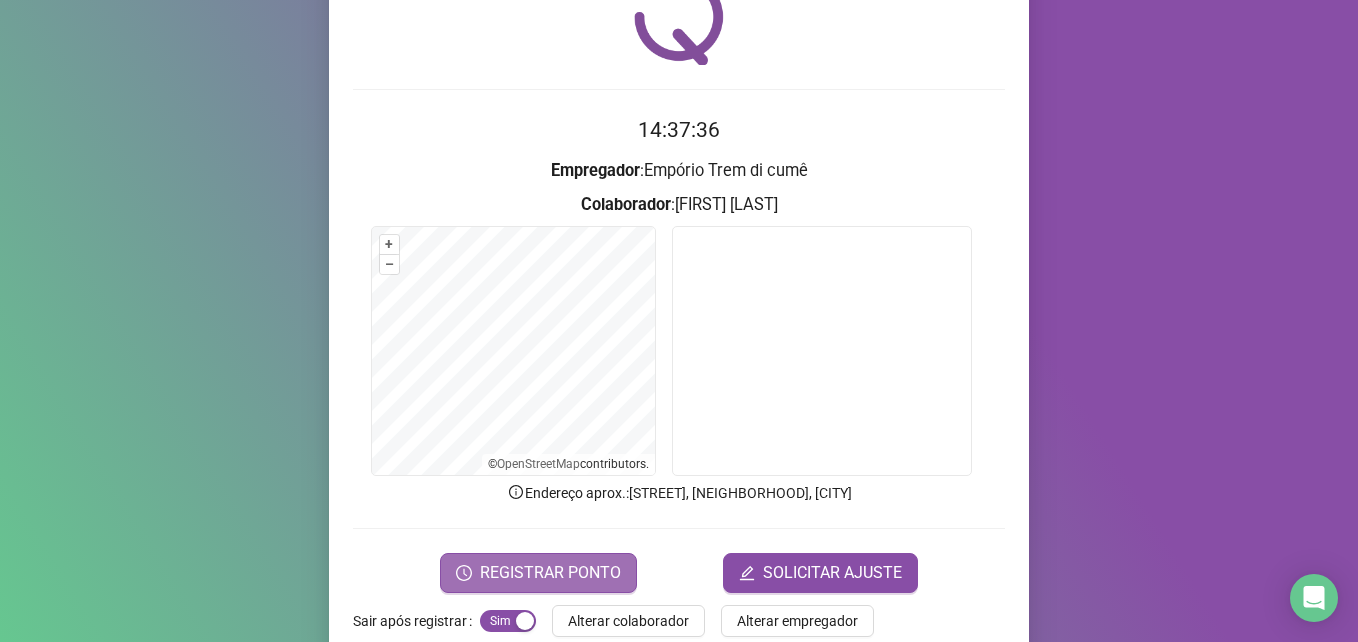 click on "REGISTRAR PONTO" at bounding box center (550, 573) 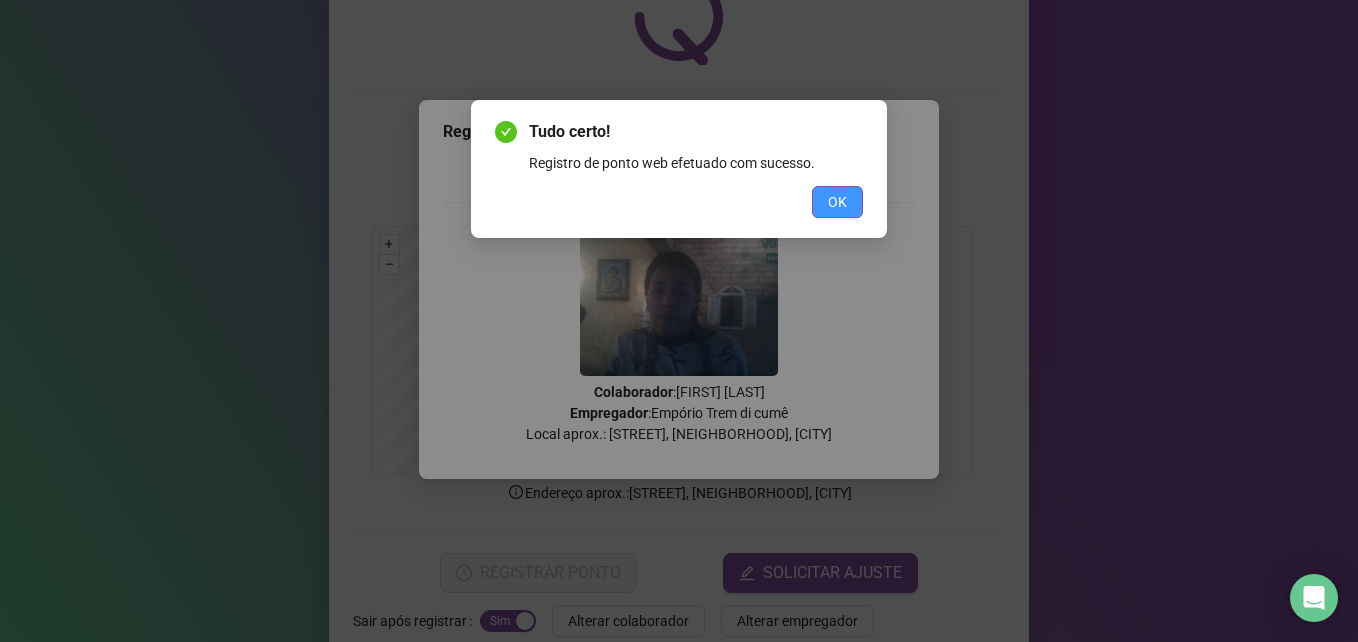 click on "OK" at bounding box center (837, 202) 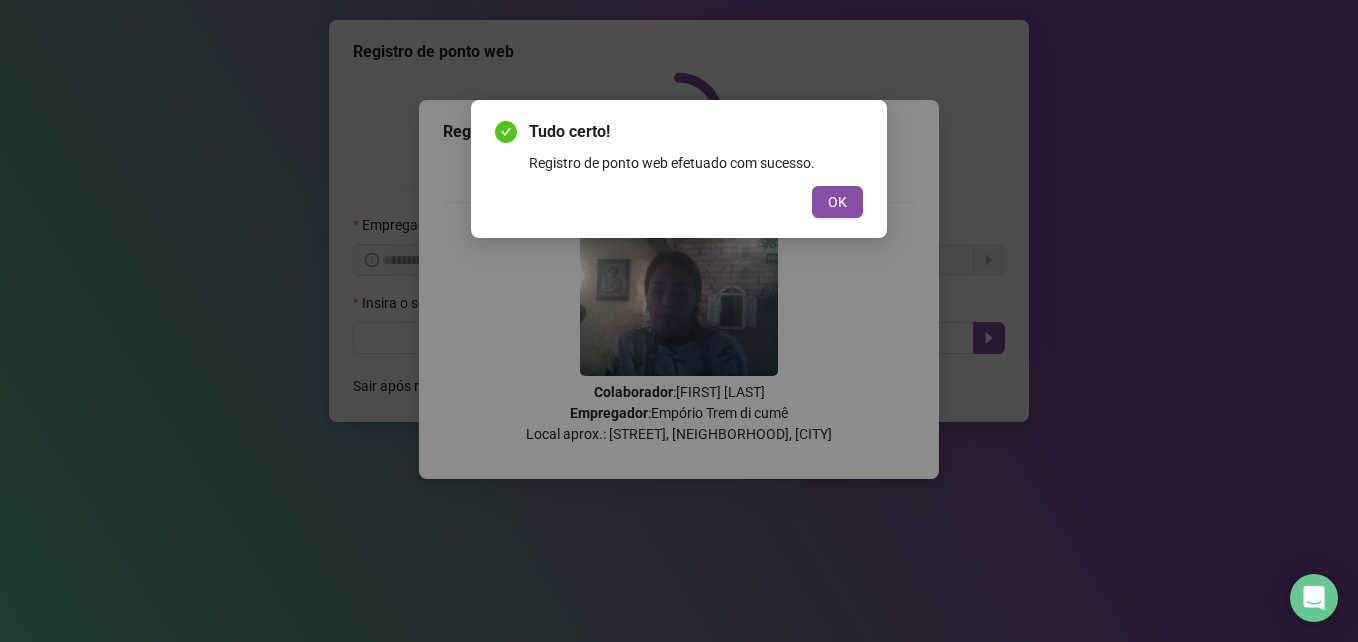 scroll, scrollTop: 0, scrollLeft: 0, axis: both 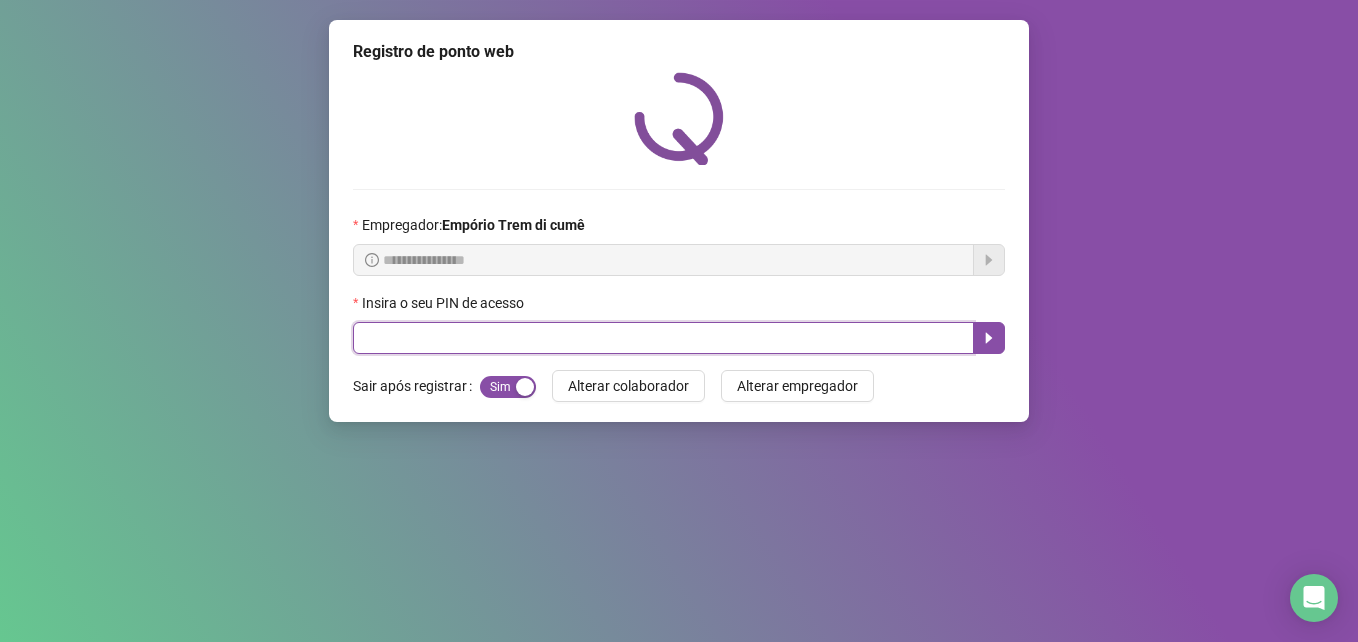 click at bounding box center [663, 338] 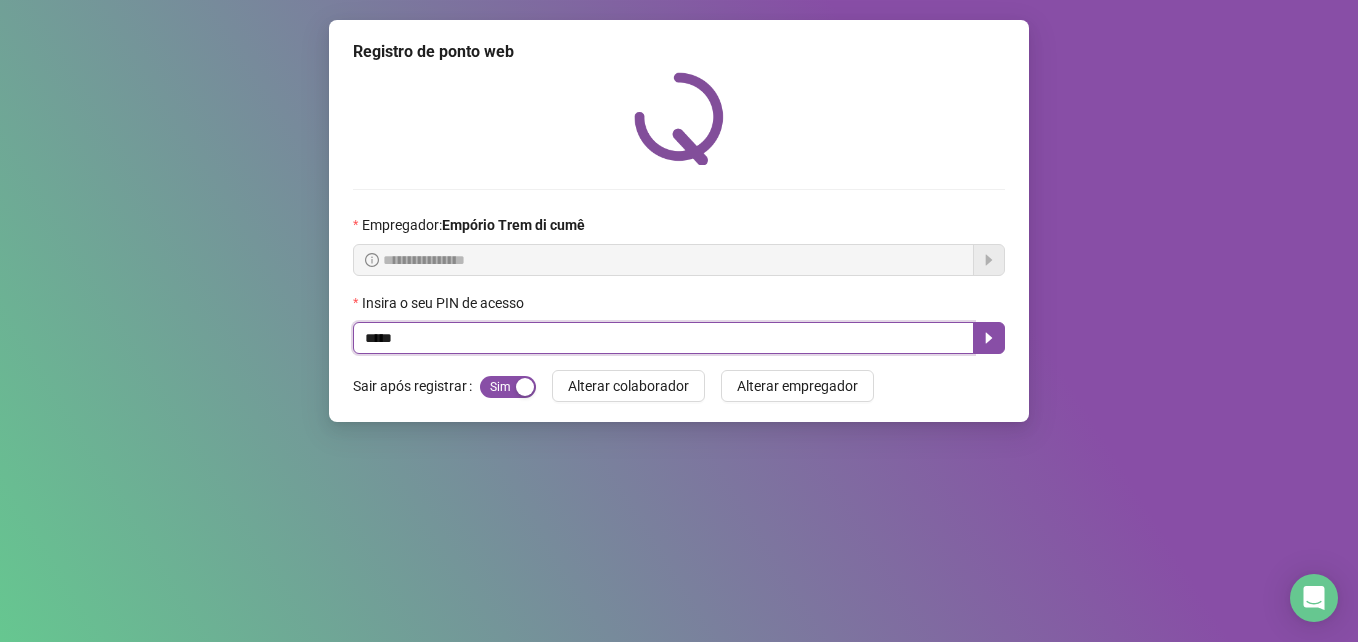 type on "*****" 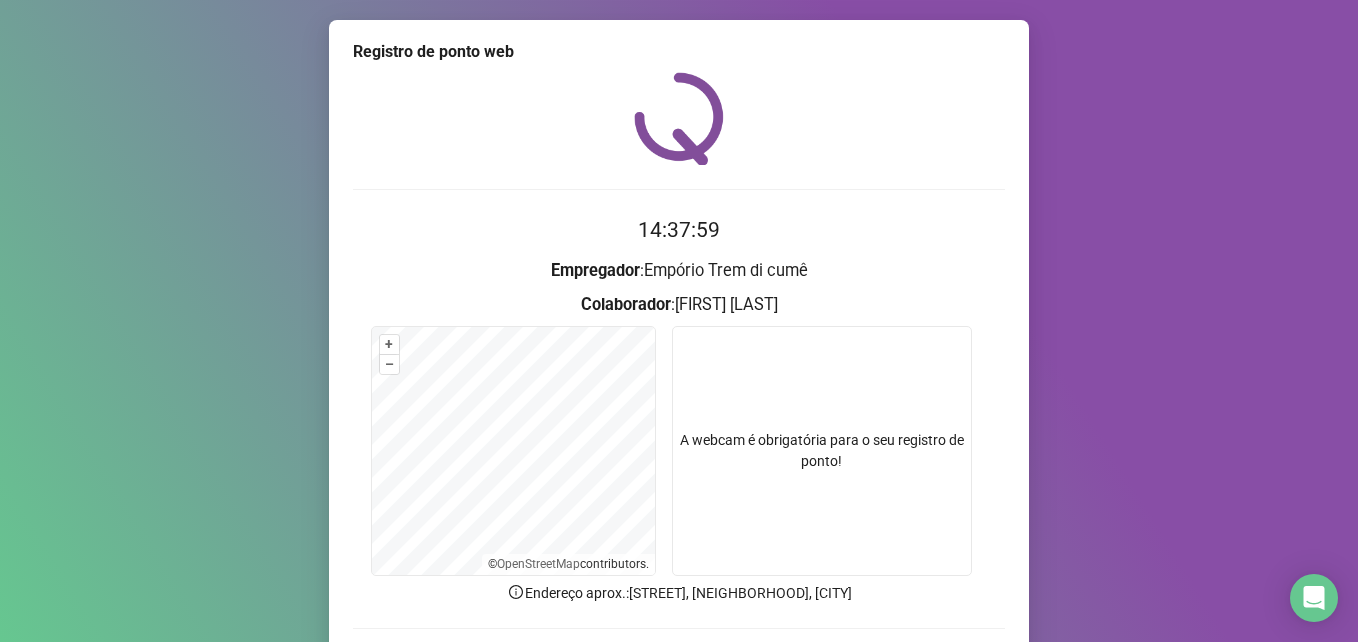 scroll, scrollTop: 139, scrollLeft: 0, axis: vertical 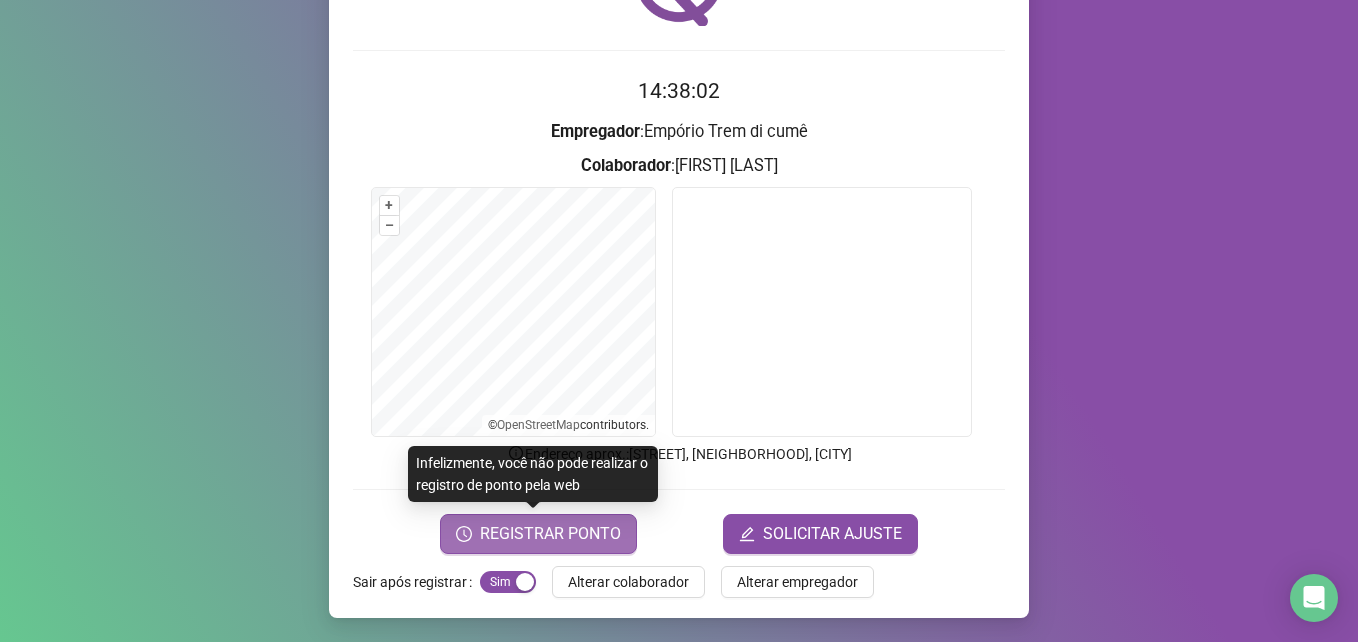 click on "REGISTRAR PONTO" at bounding box center [550, 534] 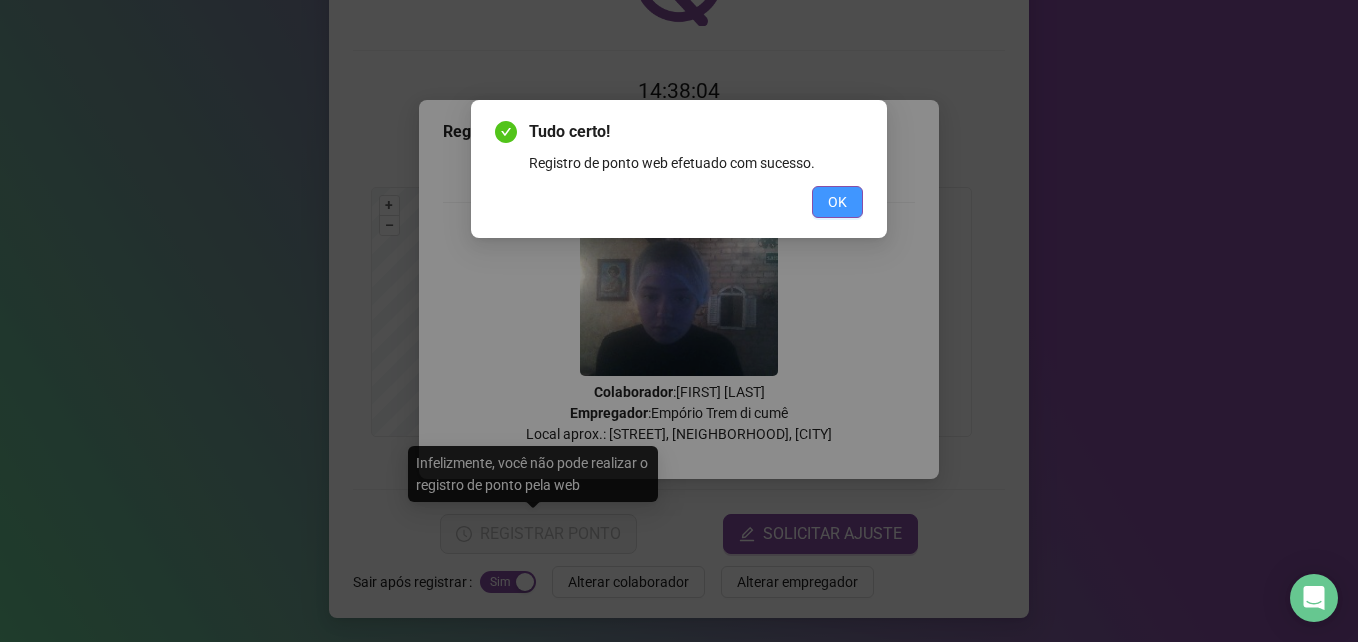 click on "OK" at bounding box center (837, 202) 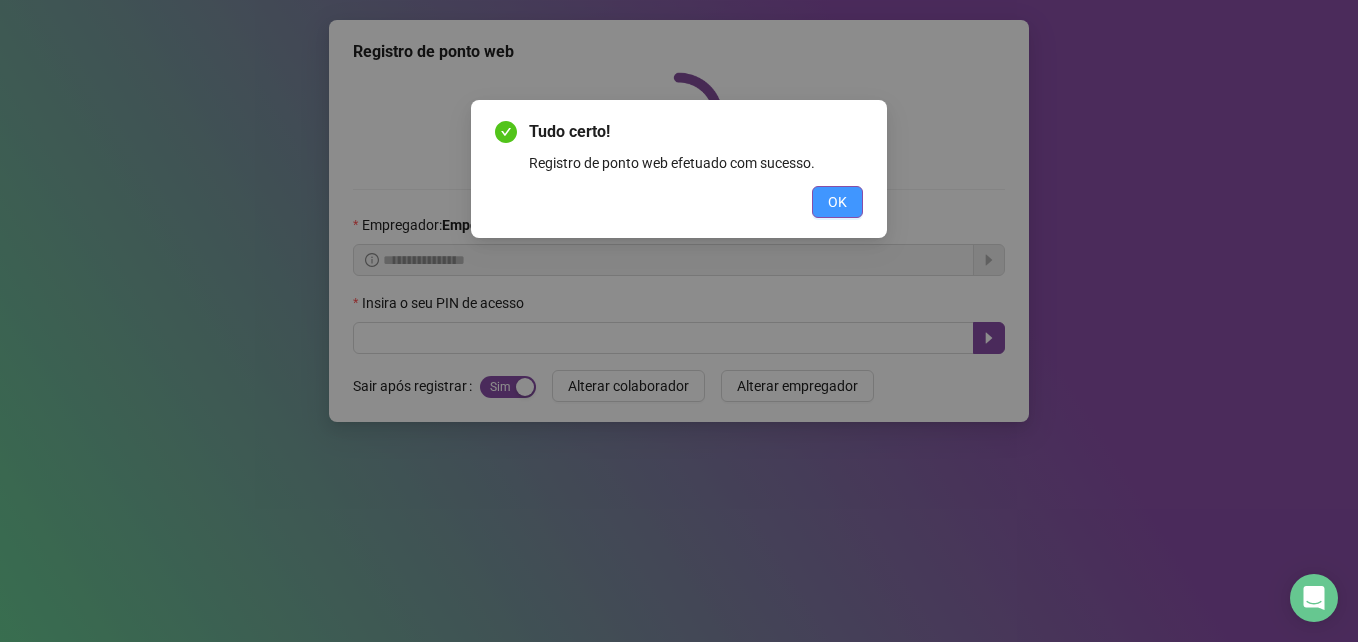 scroll, scrollTop: 0, scrollLeft: 0, axis: both 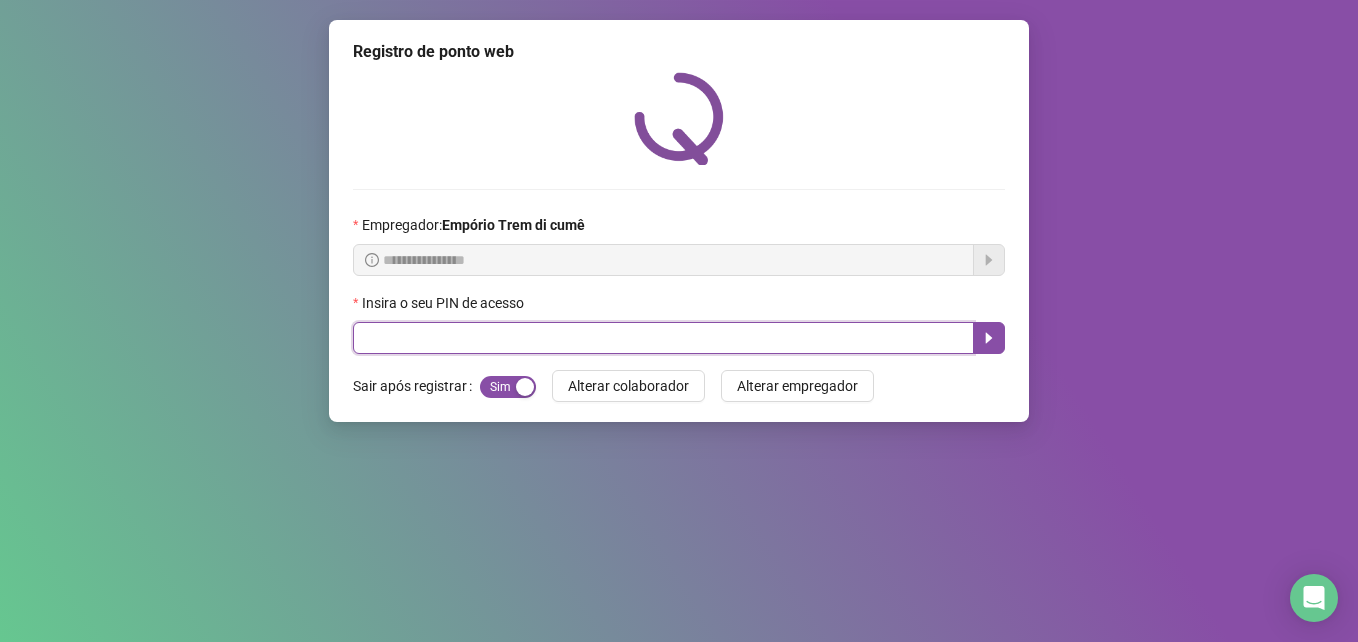 click at bounding box center (663, 338) 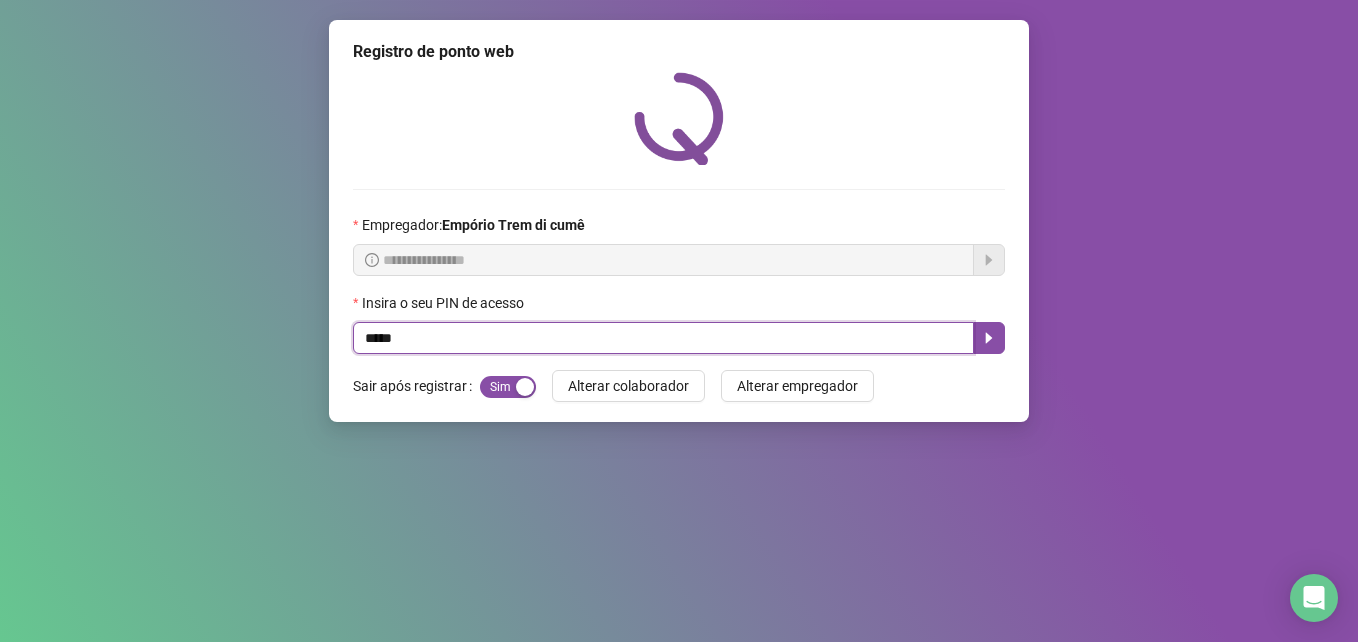 type on "*****" 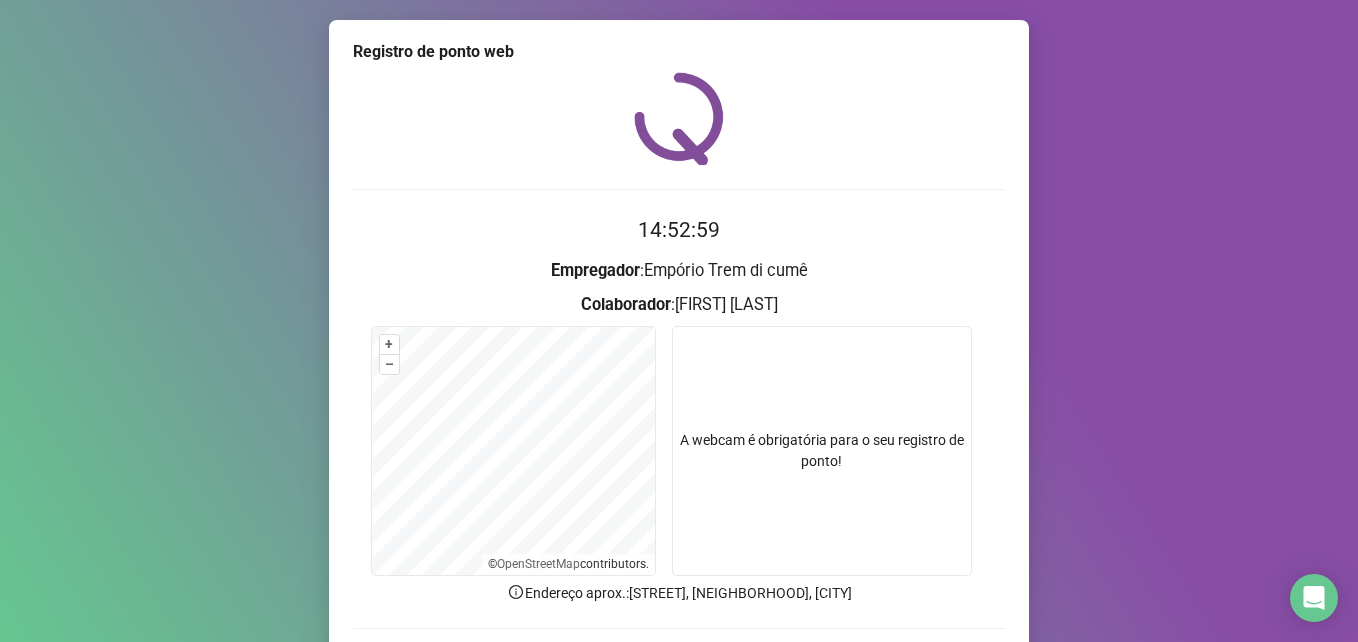 scroll, scrollTop: 139, scrollLeft: 0, axis: vertical 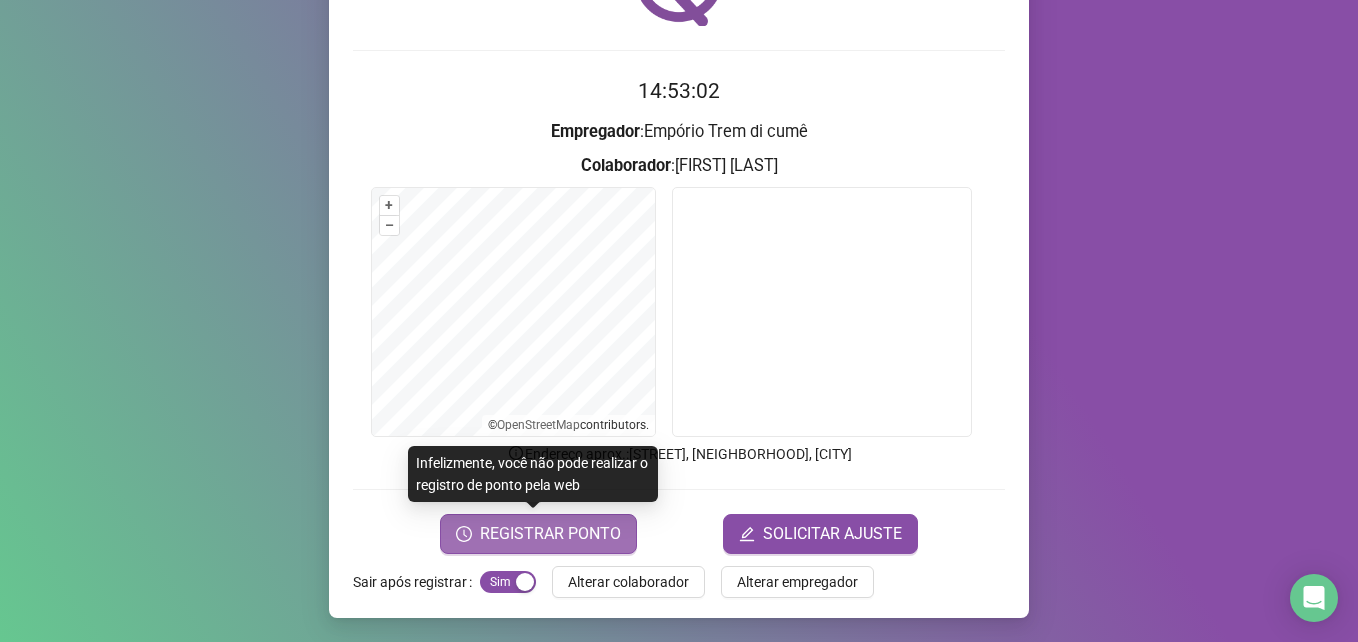 click on "REGISTRAR PONTO" at bounding box center (550, 534) 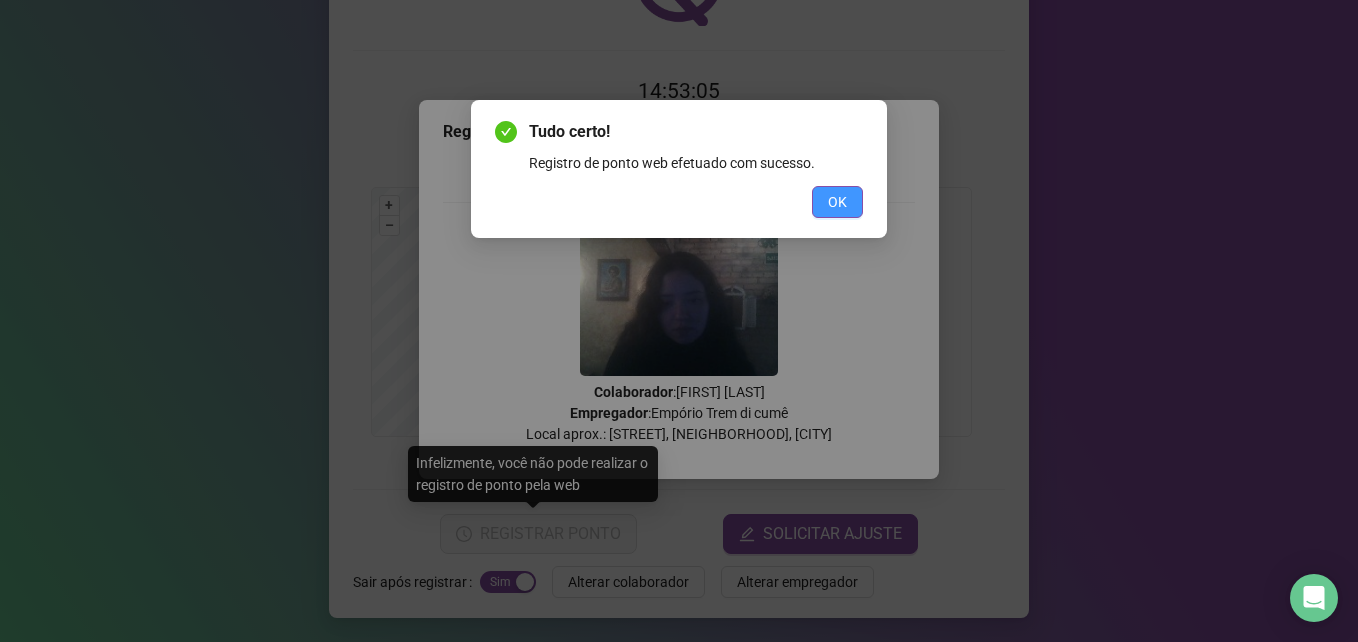 click on "OK" at bounding box center [837, 202] 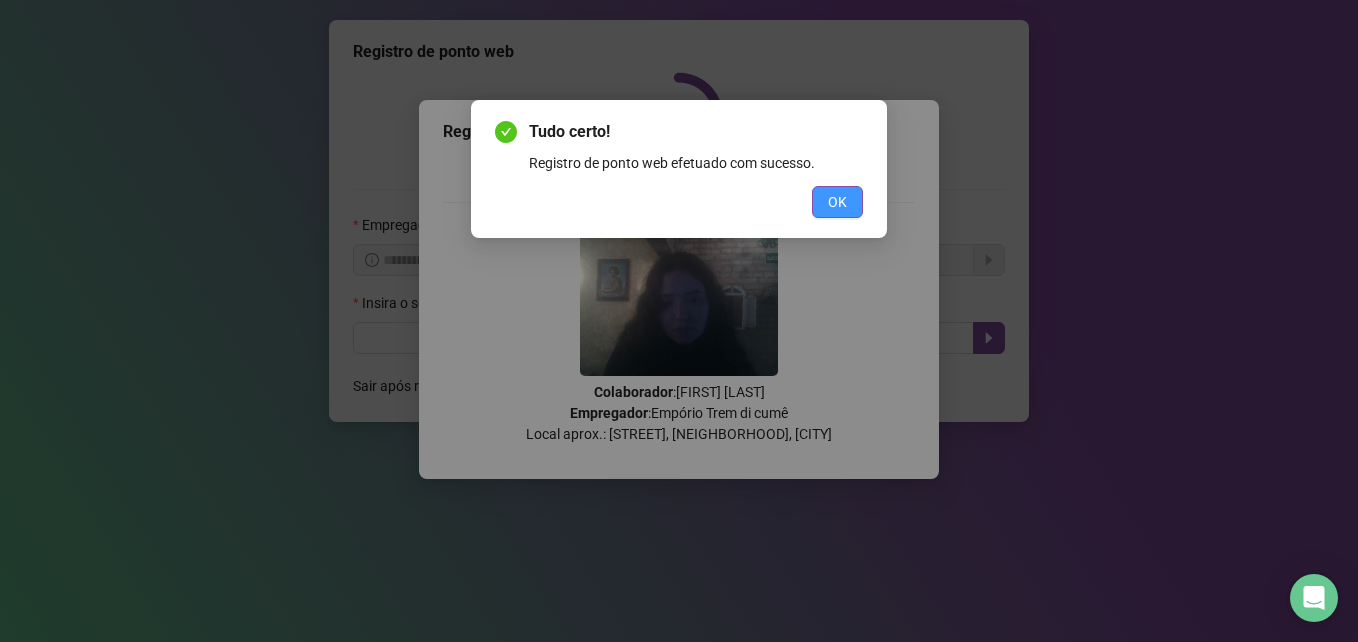 scroll, scrollTop: 0, scrollLeft: 0, axis: both 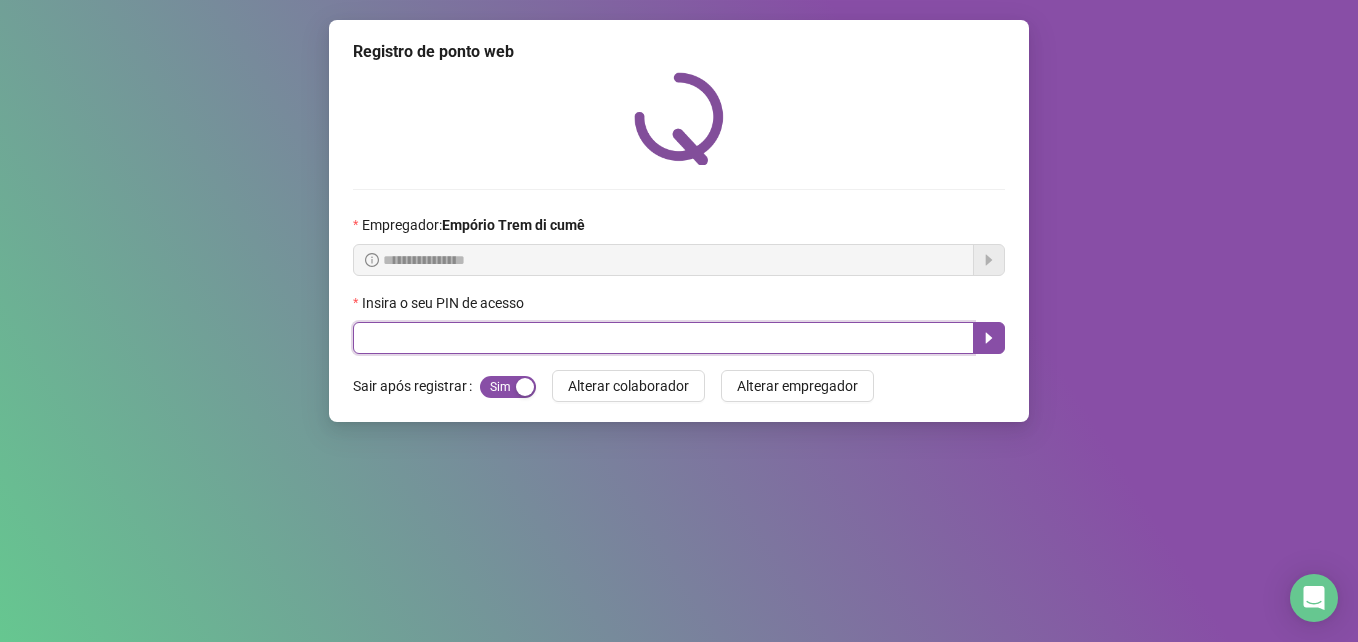 click at bounding box center [663, 338] 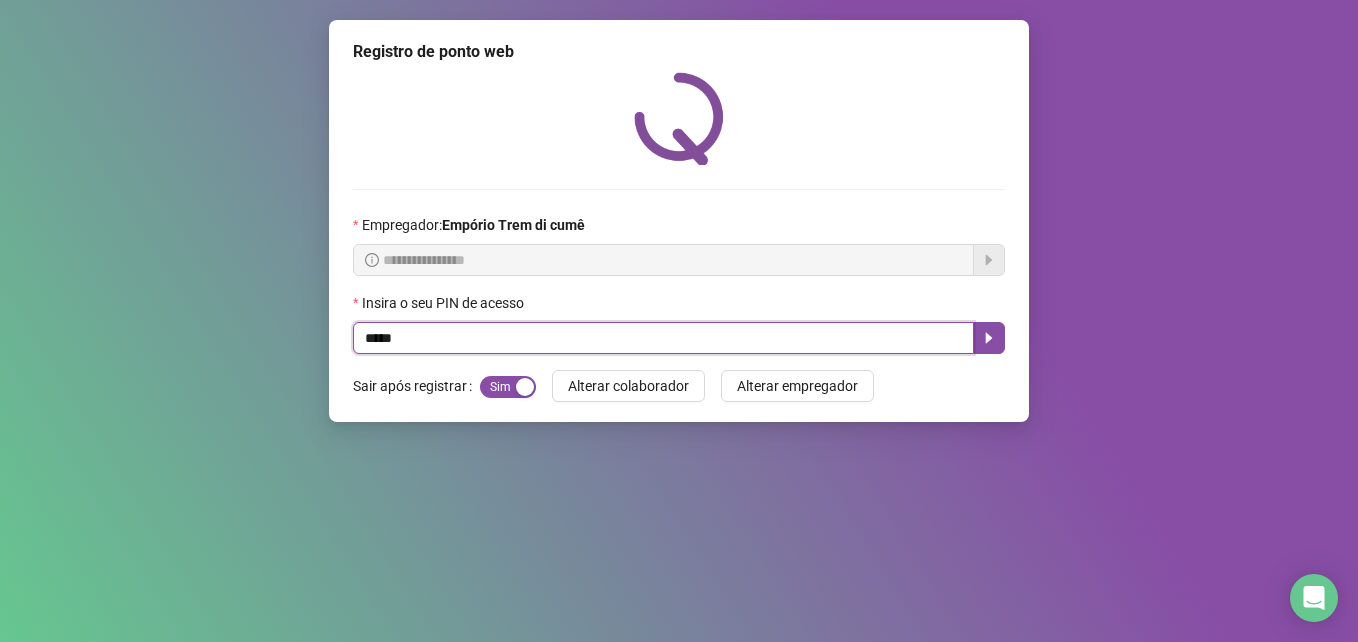 type on "*****" 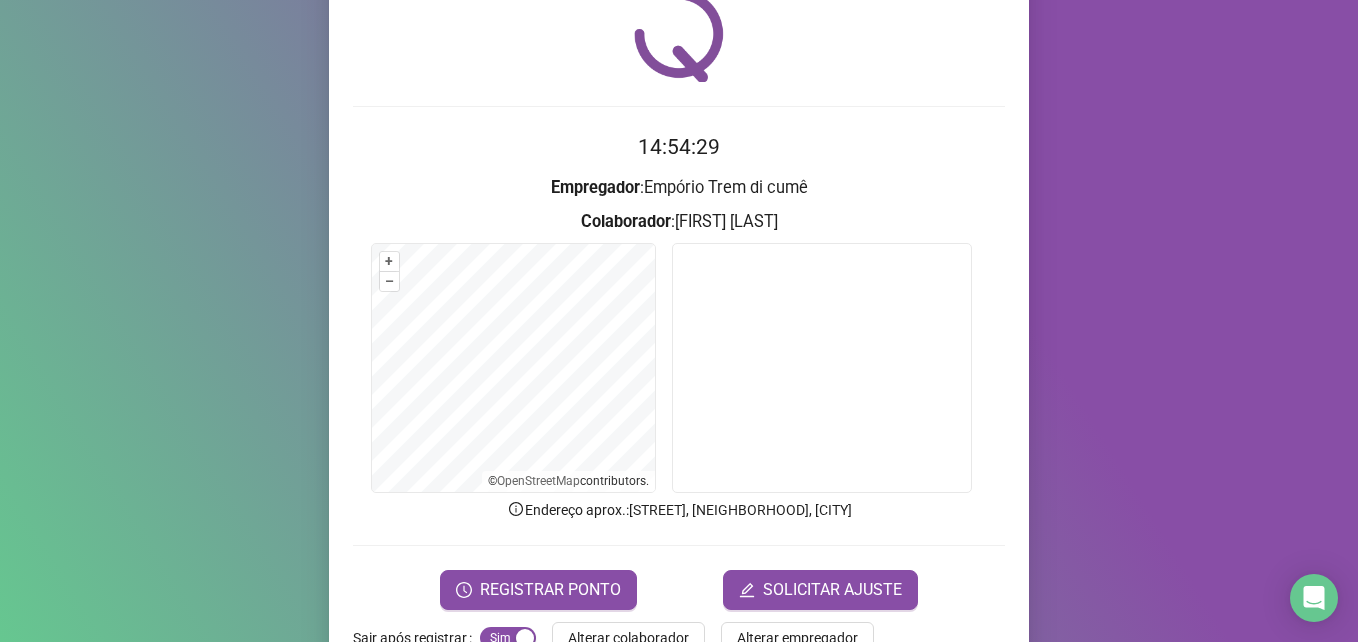 scroll, scrollTop: 100, scrollLeft: 0, axis: vertical 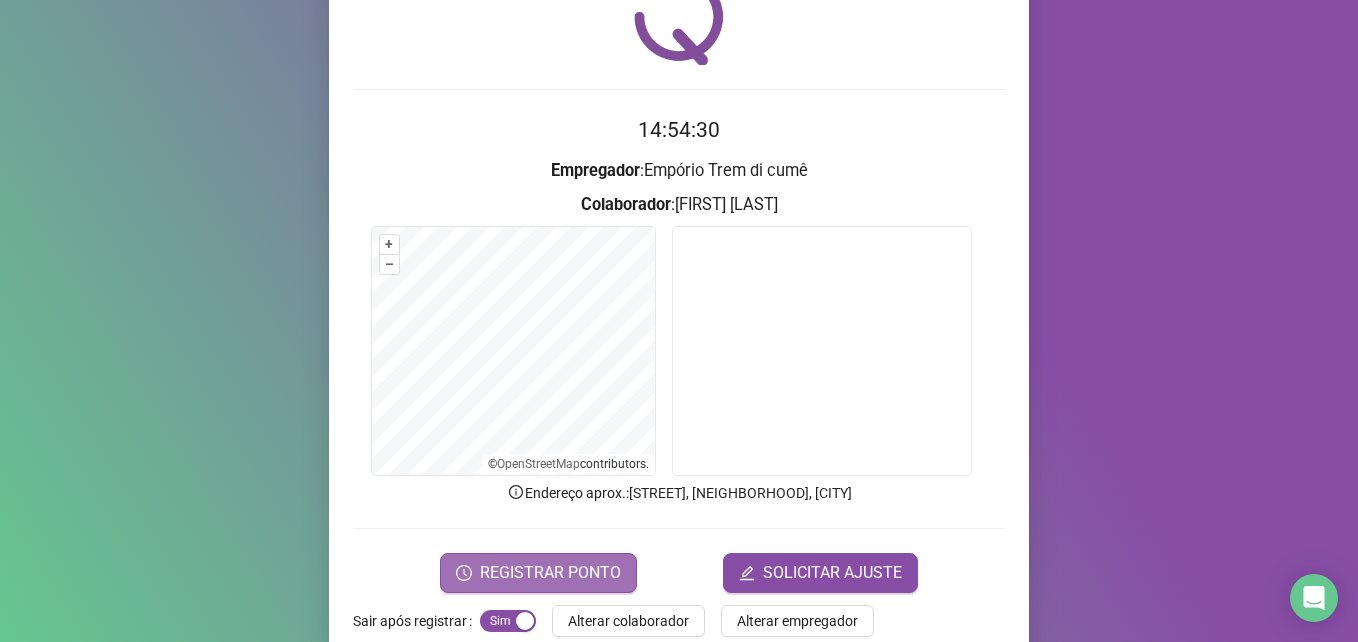 click on "REGISTRAR PONTO" at bounding box center [550, 573] 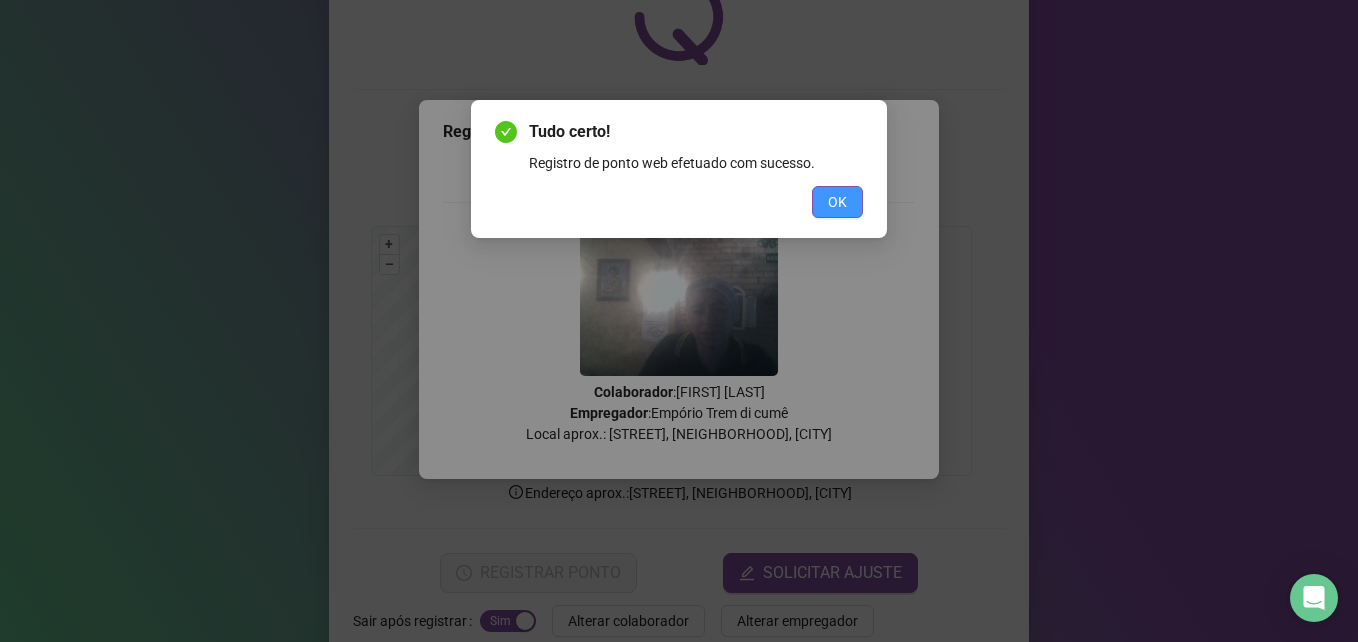 click on "OK" at bounding box center [837, 202] 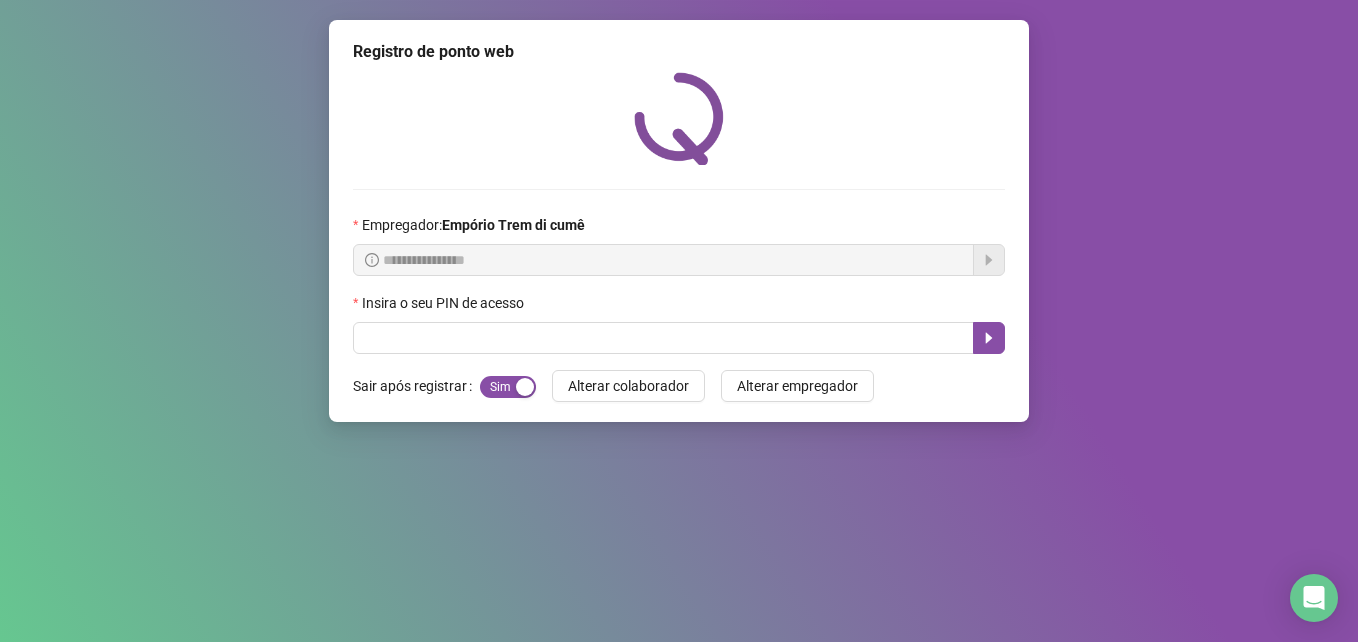 scroll, scrollTop: 0, scrollLeft: 0, axis: both 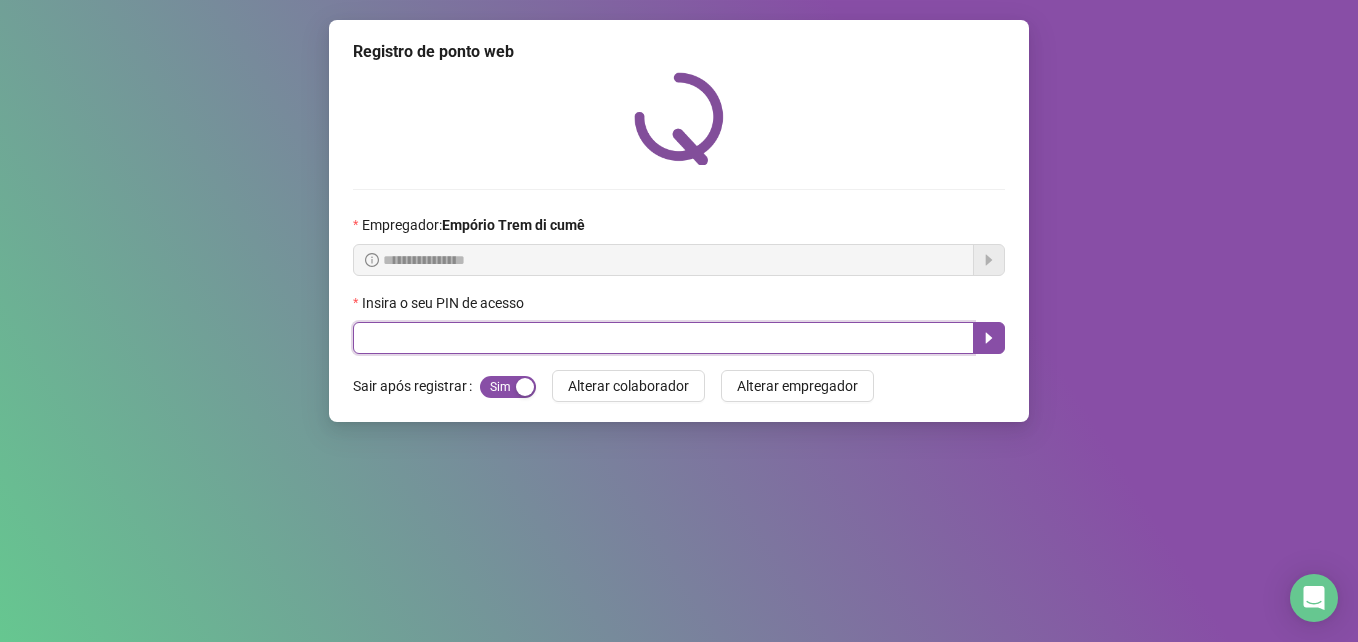 click at bounding box center (663, 338) 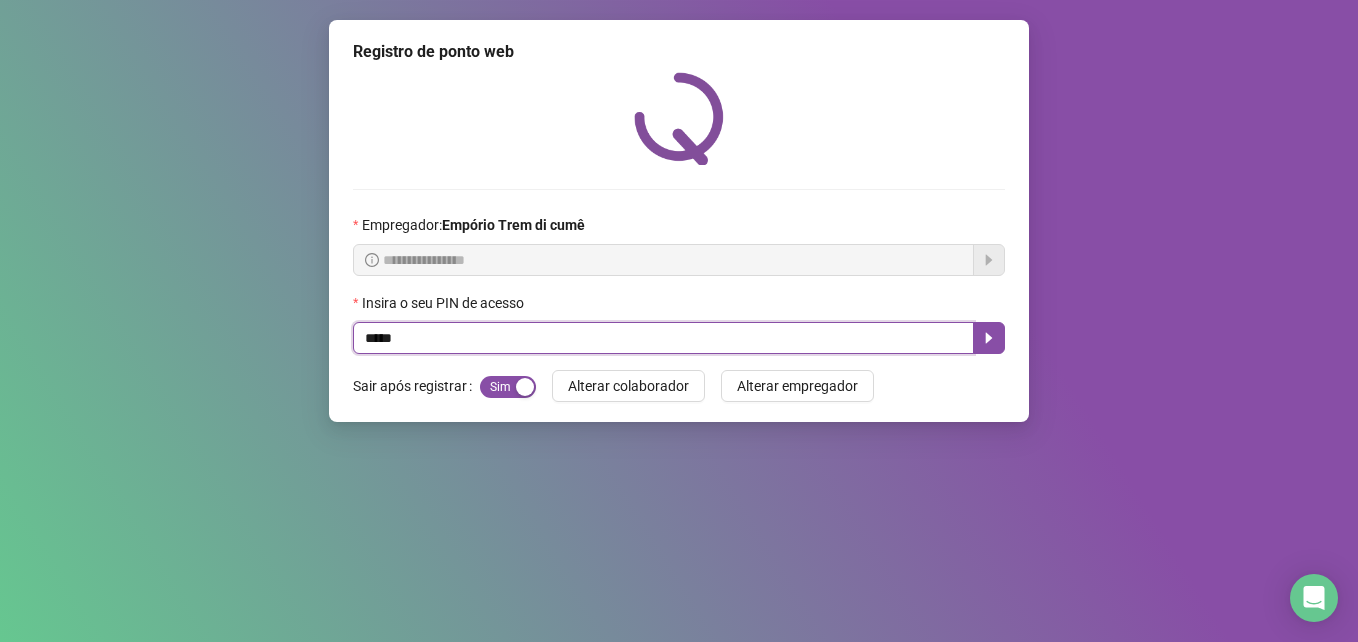 type on "*****" 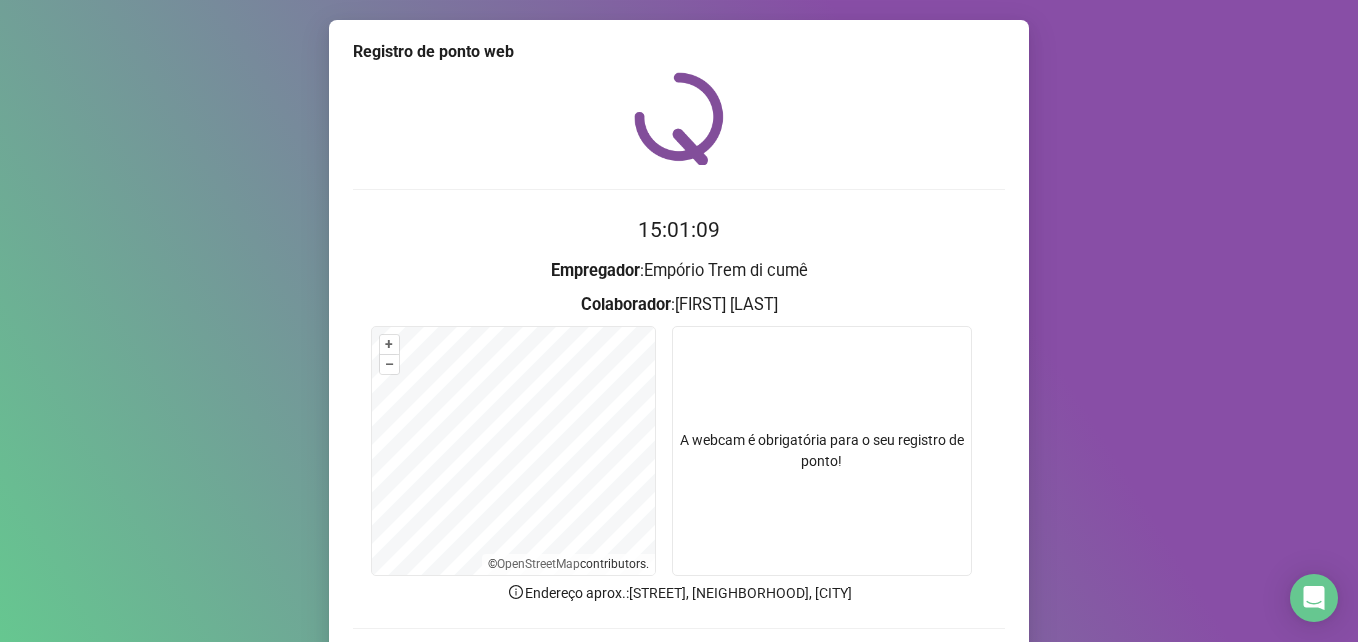 scroll, scrollTop: 139, scrollLeft: 0, axis: vertical 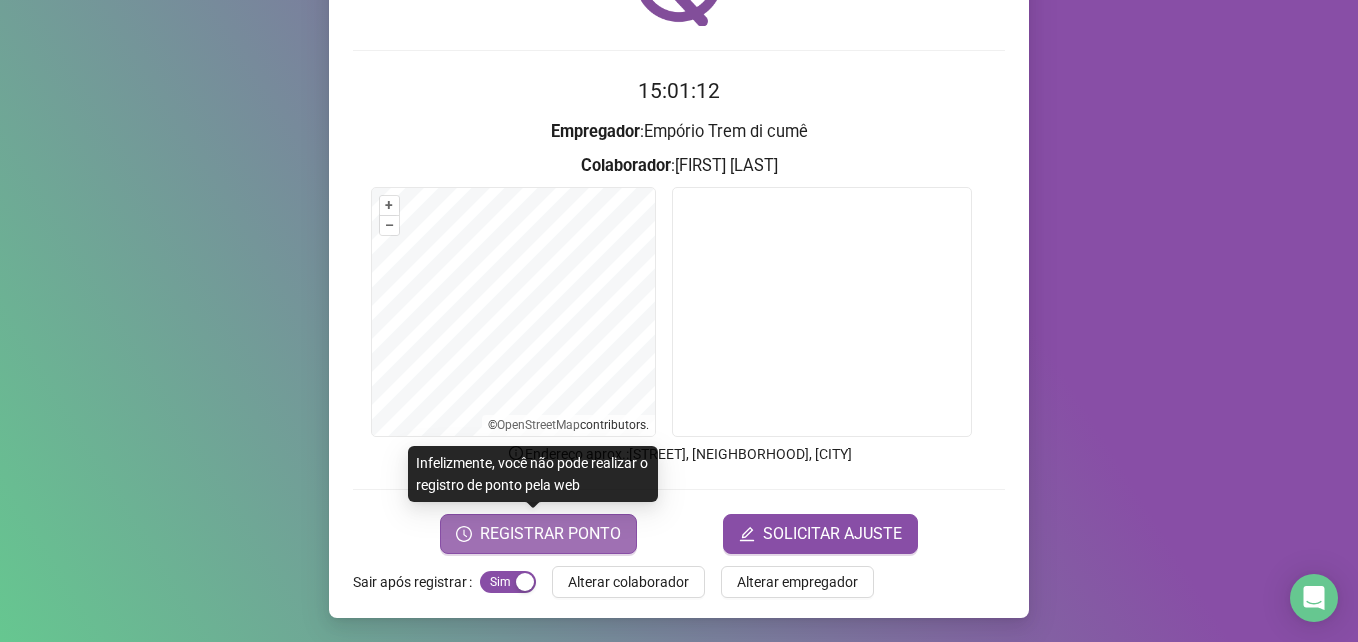 click on "REGISTRAR PONTO" at bounding box center [550, 534] 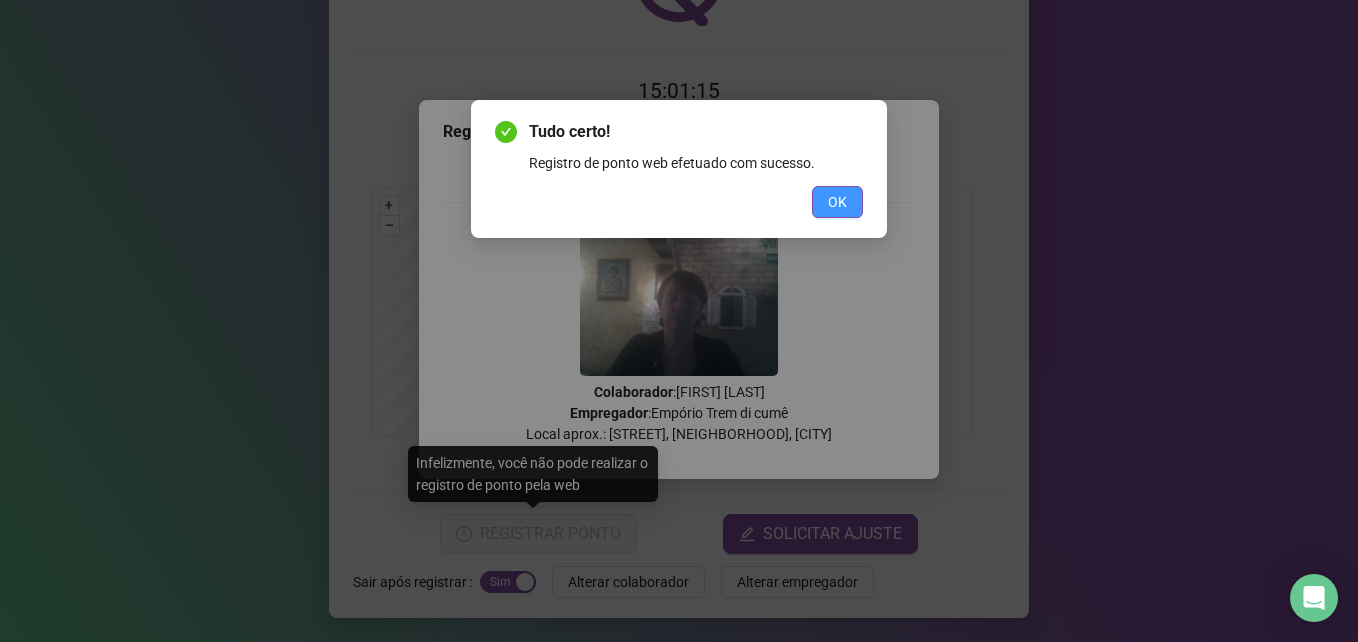 click on "OK" at bounding box center (837, 202) 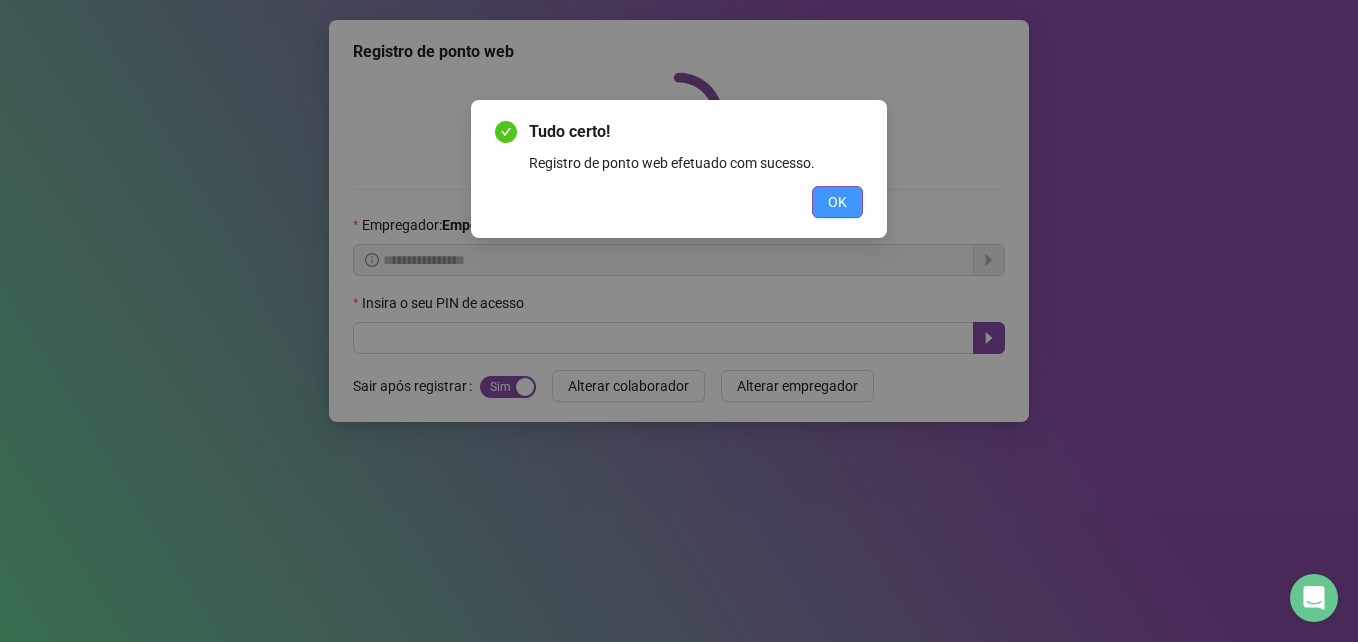 scroll, scrollTop: 0, scrollLeft: 0, axis: both 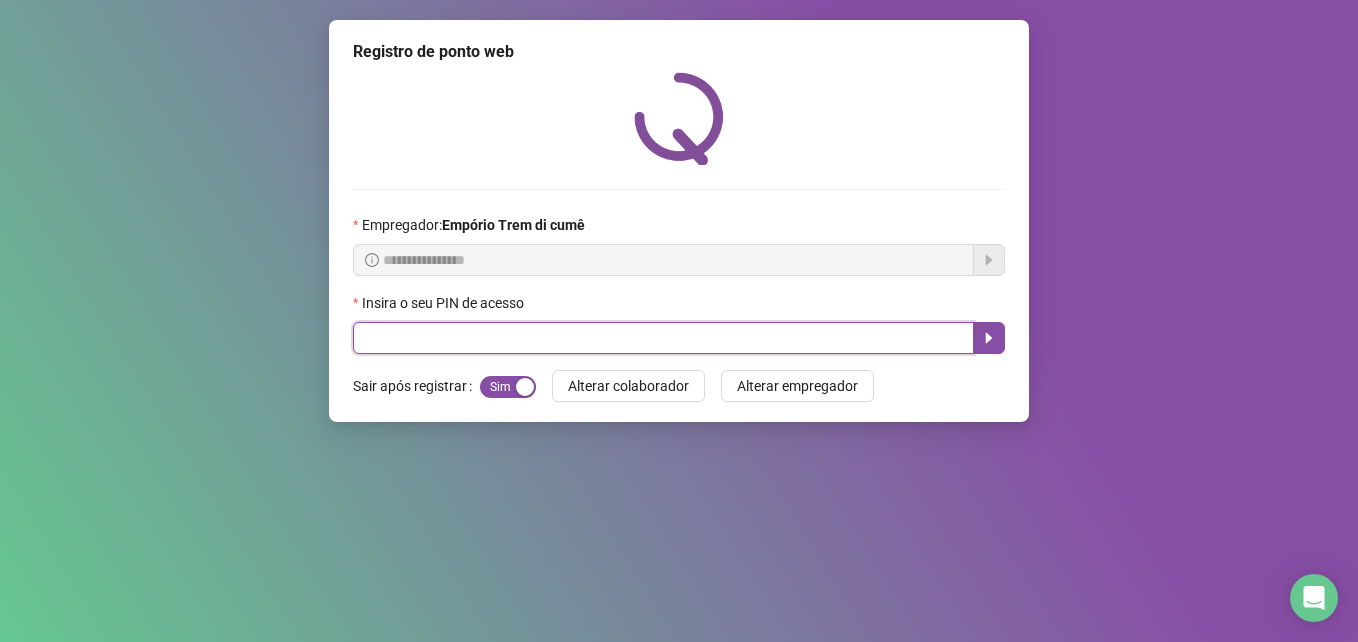 click at bounding box center [663, 338] 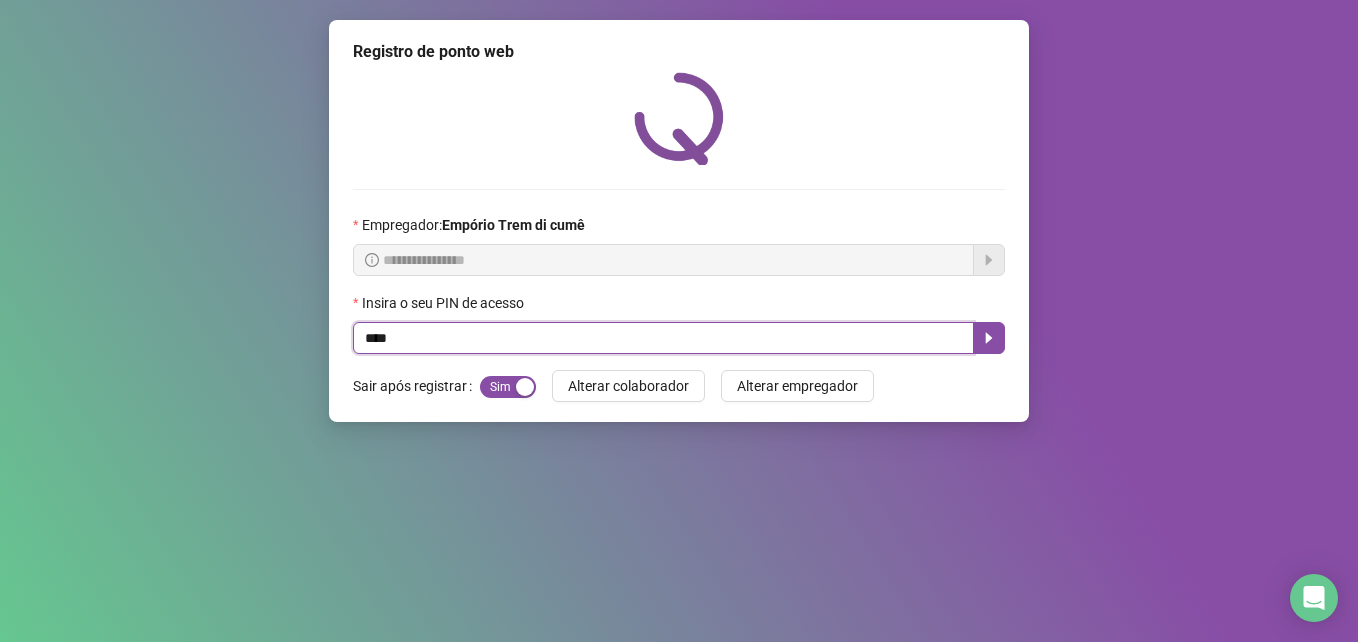 type on "*****" 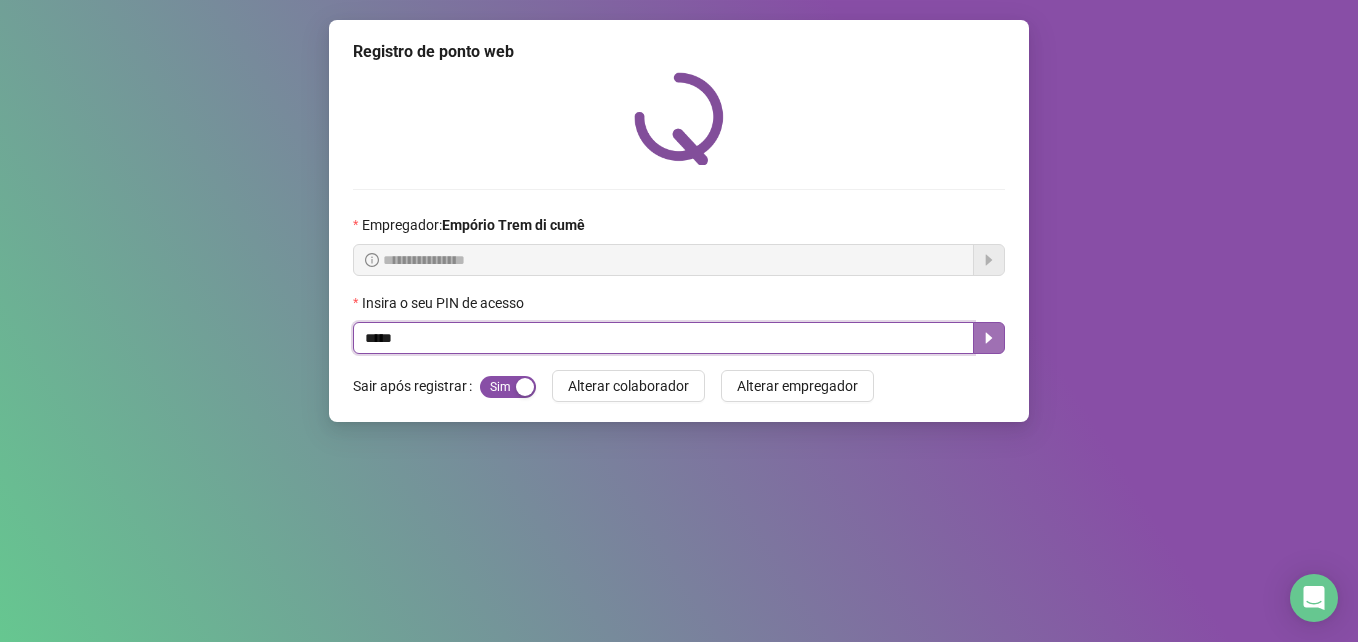 click 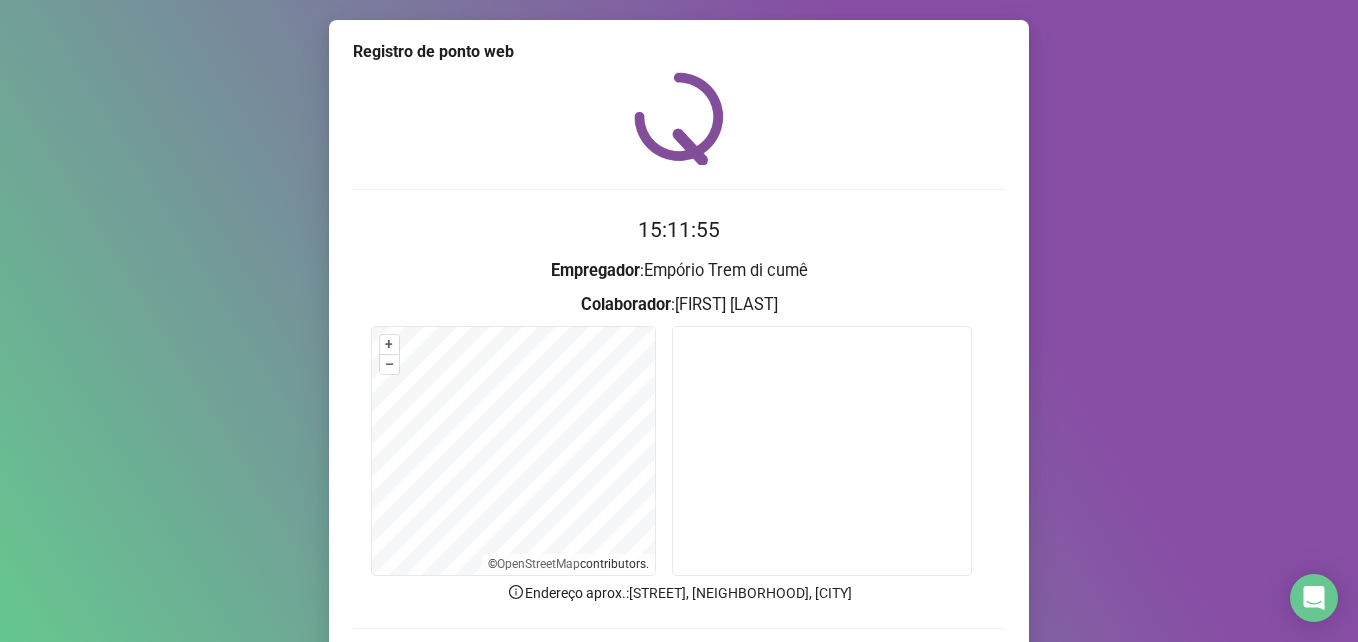 scroll, scrollTop: 139, scrollLeft: 0, axis: vertical 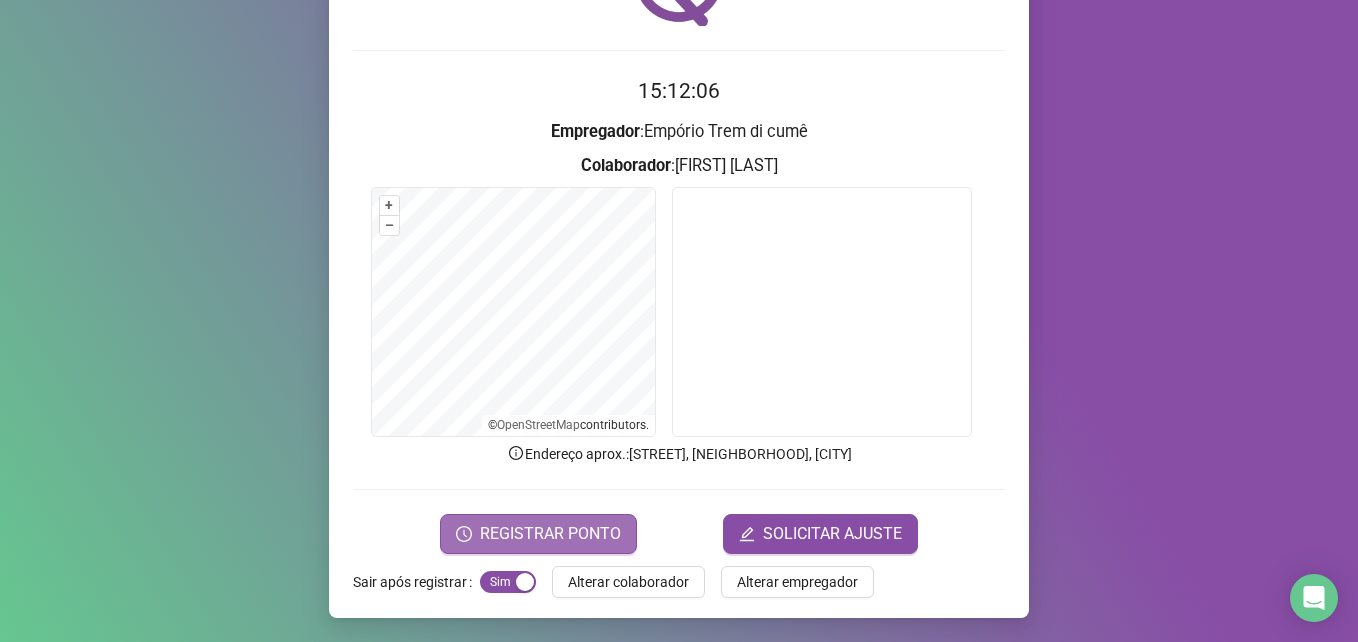 click on "REGISTRAR PONTO" at bounding box center (550, 534) 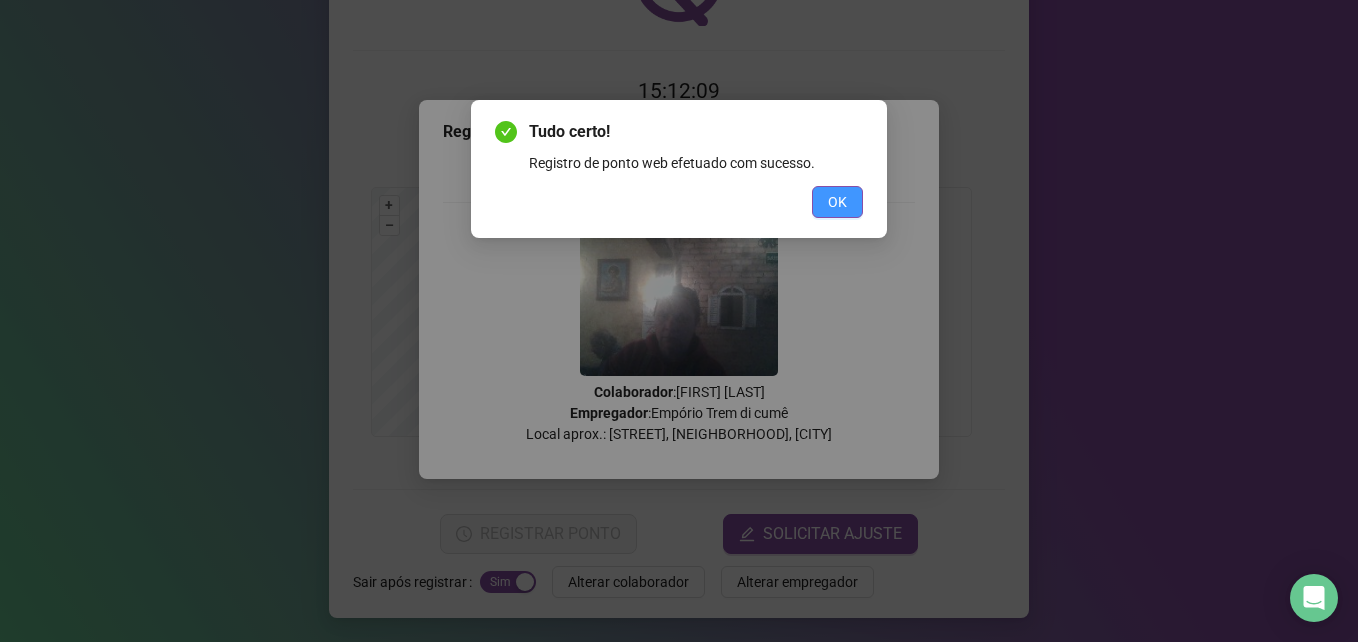 click on "OK" at bounding box center [837, 202] 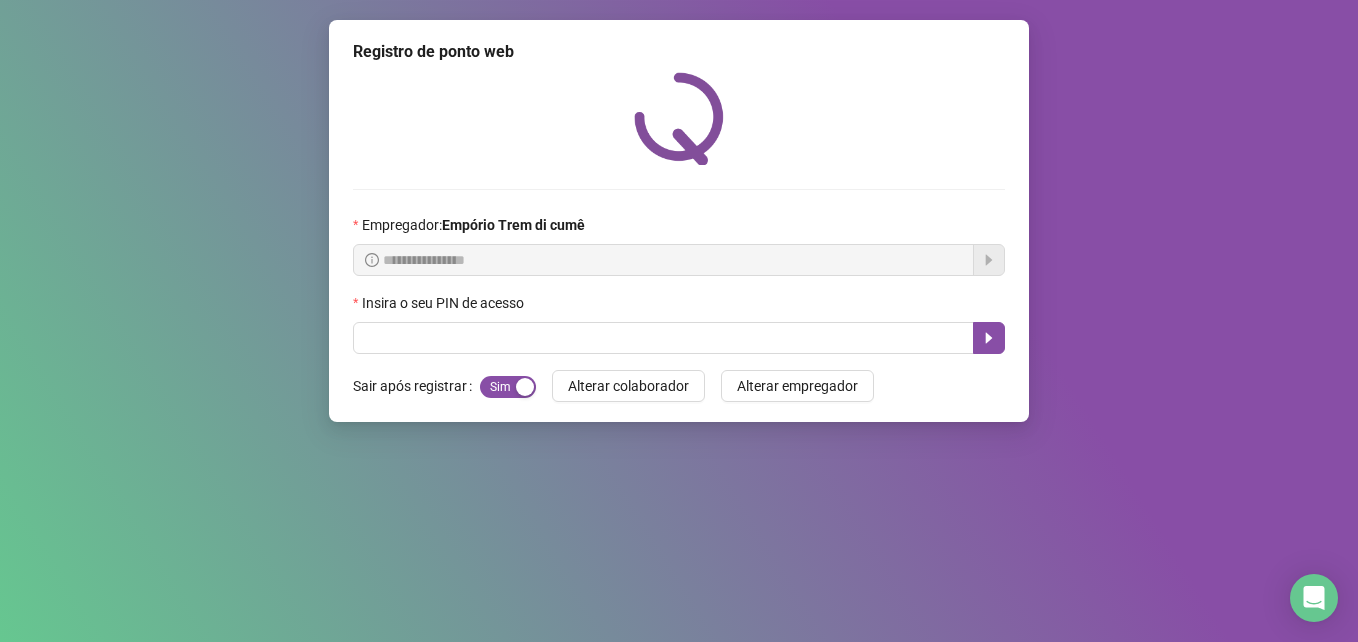scroll, scrollTop: 0, scrollLeft: 0, axis: both 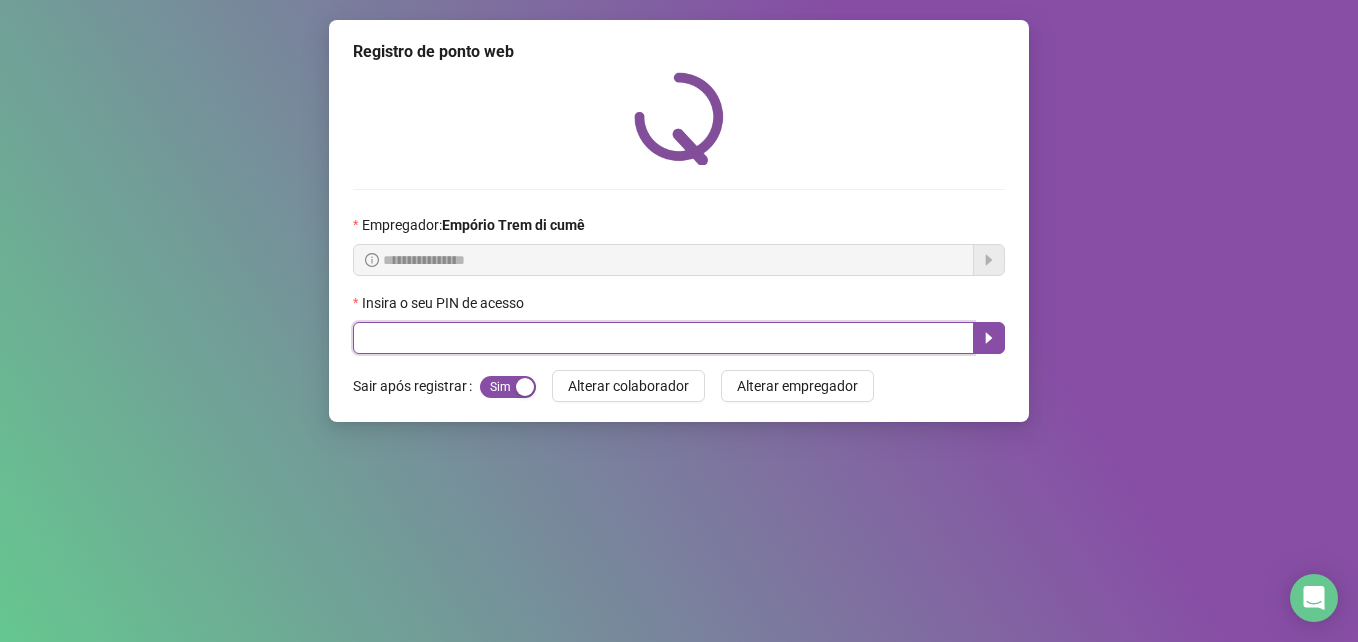 click at bounding box center [663, 338] 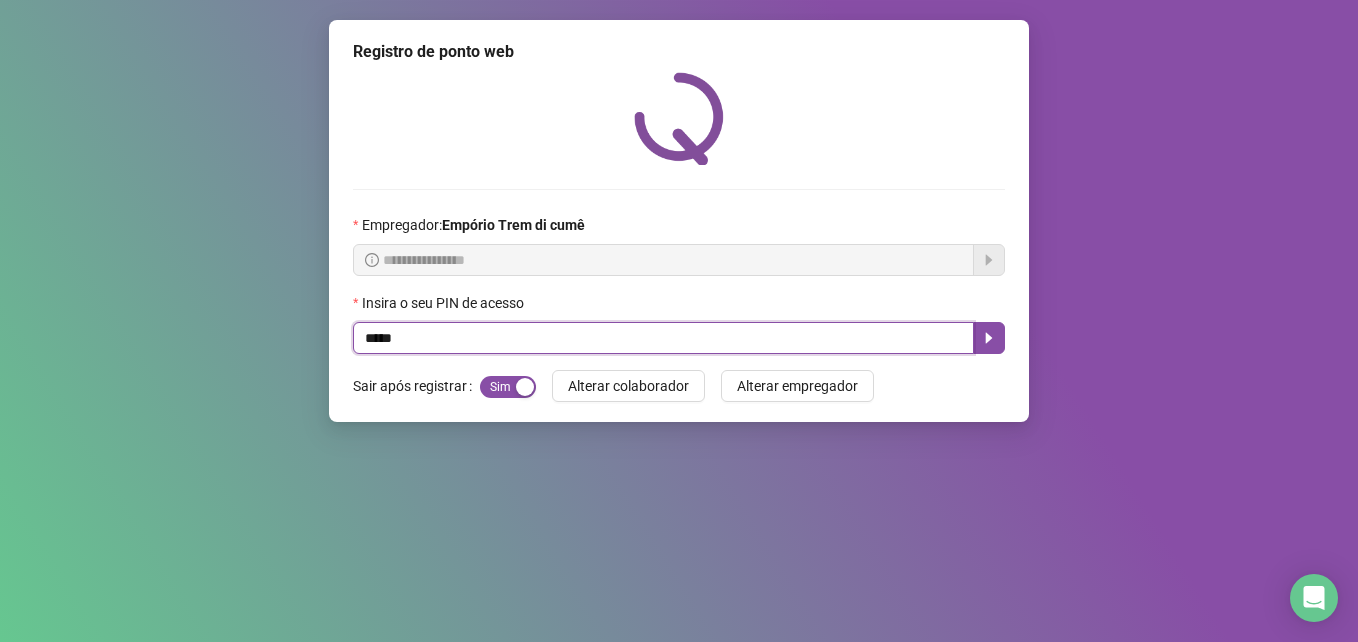 type on "*****" 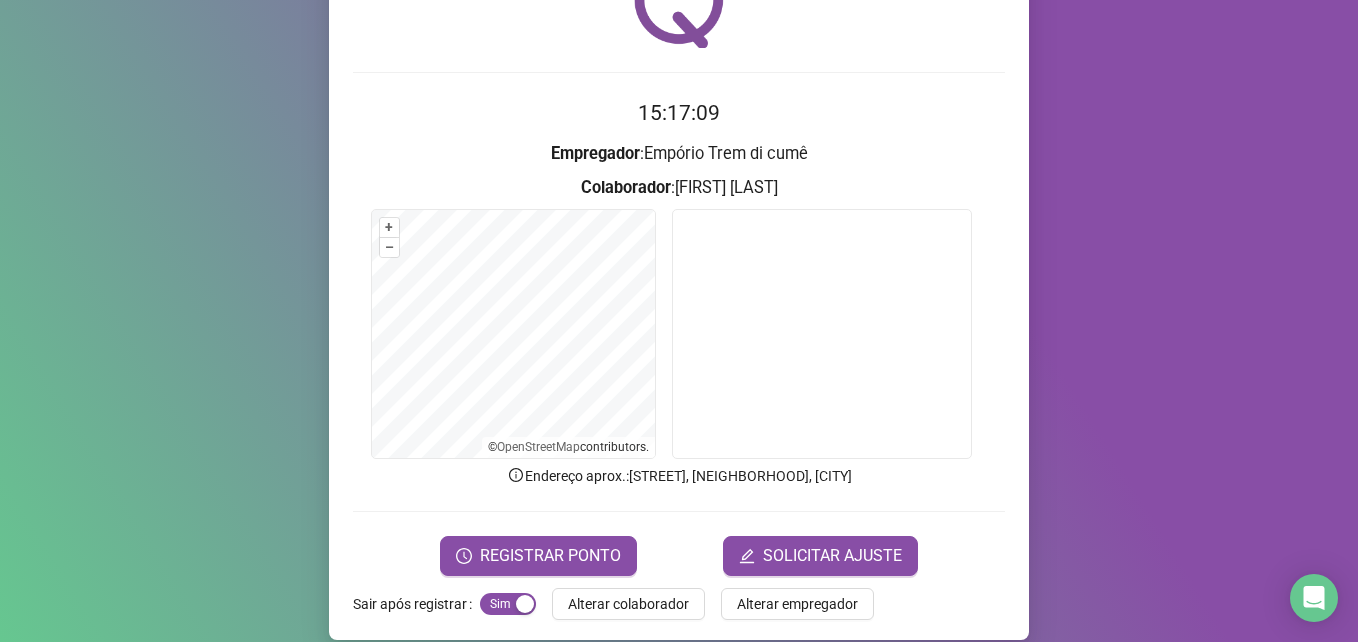 scroll, scrollTop: 139, scrollLeft: 0, axis: vertical 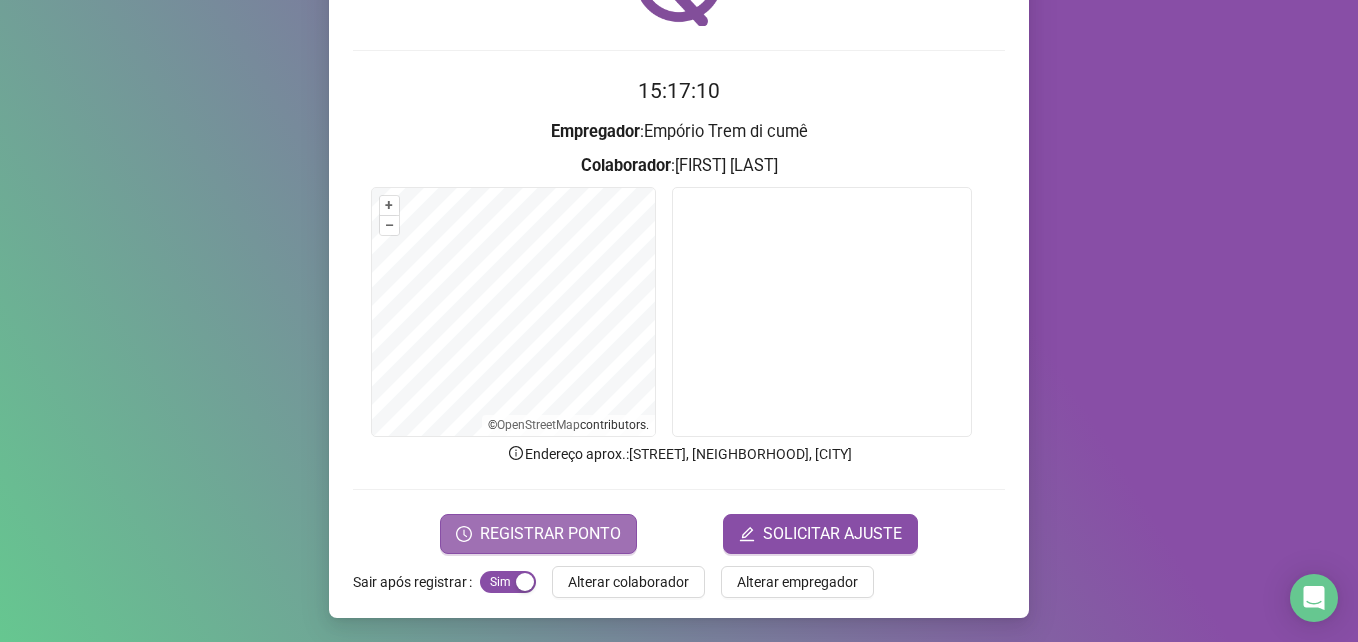 click on "REGISTRAR PONTO" at bounding box center (550, 534) 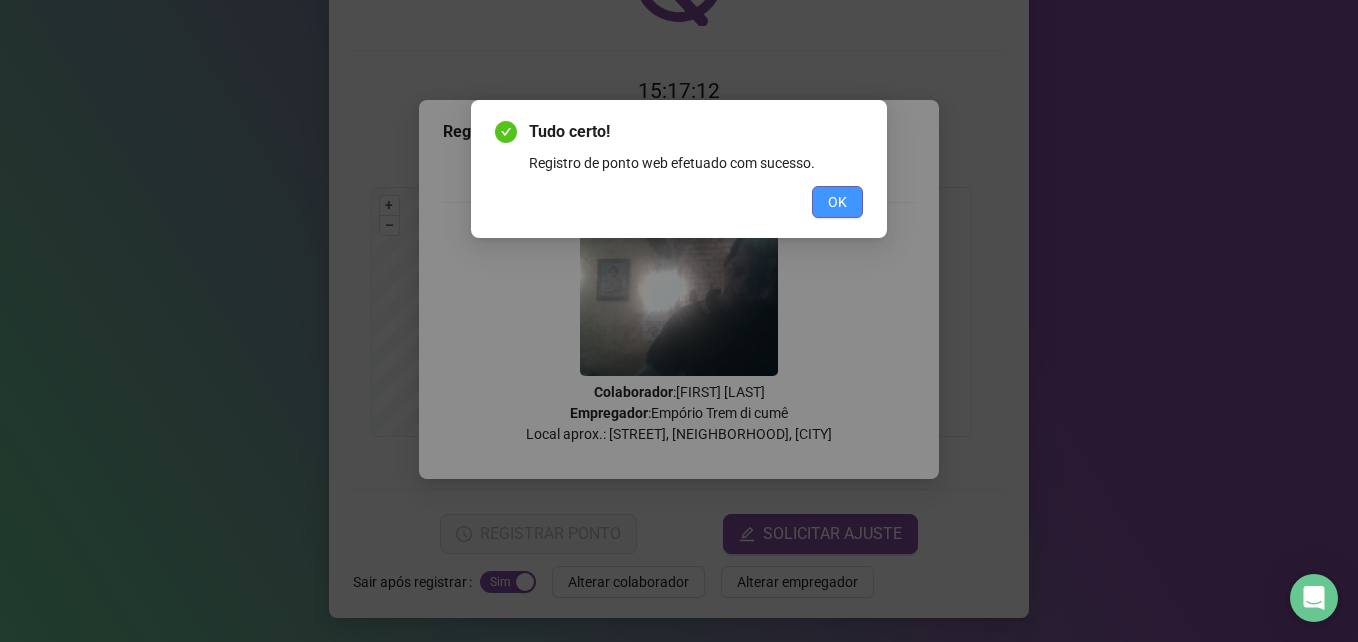 click on "OK" at bounding box center [837, 202] 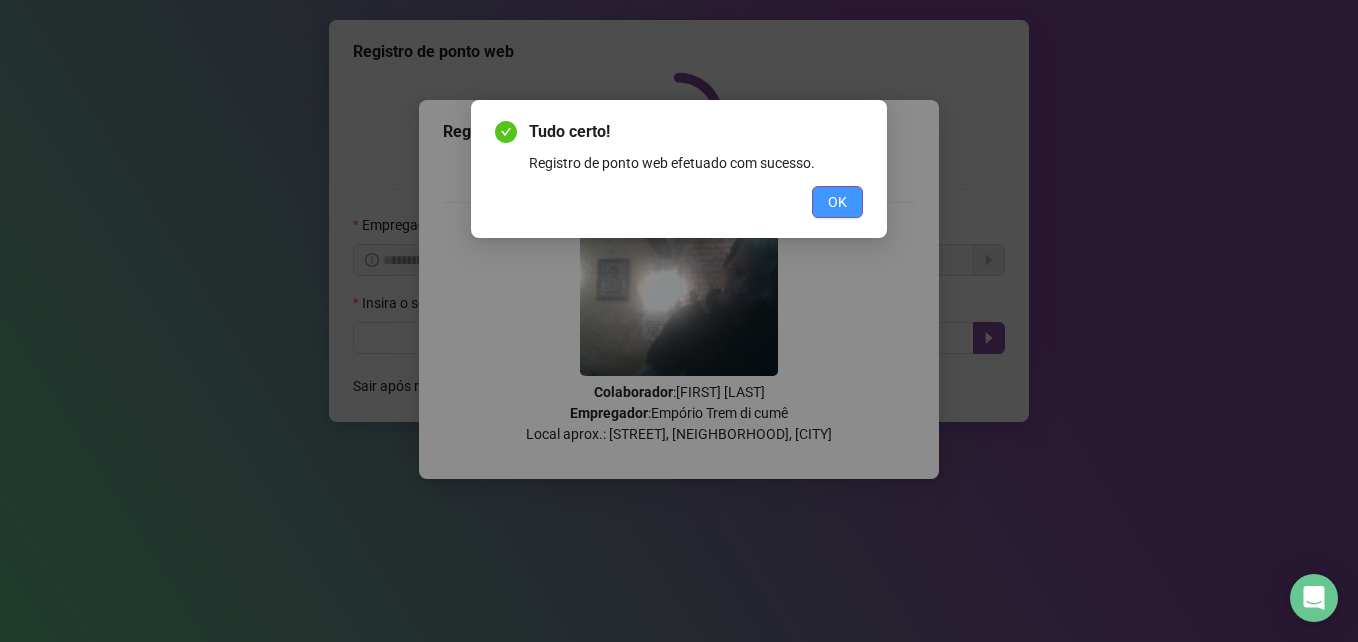 scroll, scrollTop: 0, scrollLeft: 0, axis: both 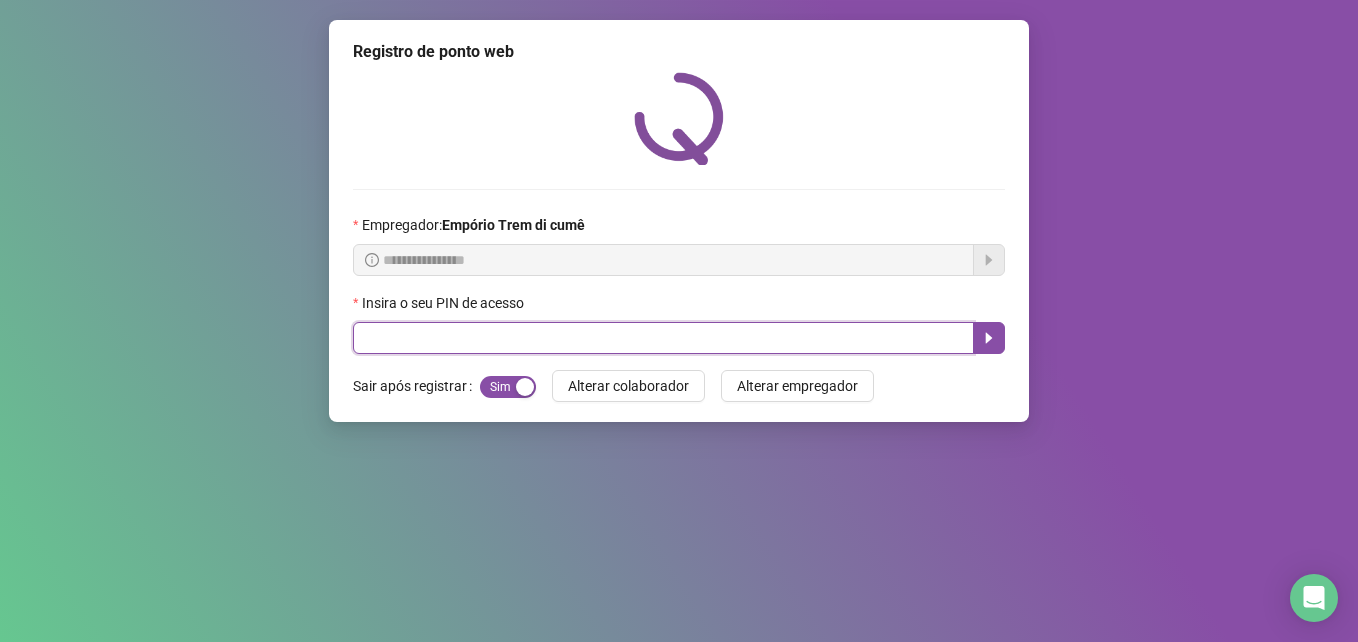 click at bounding box center [663, 338] 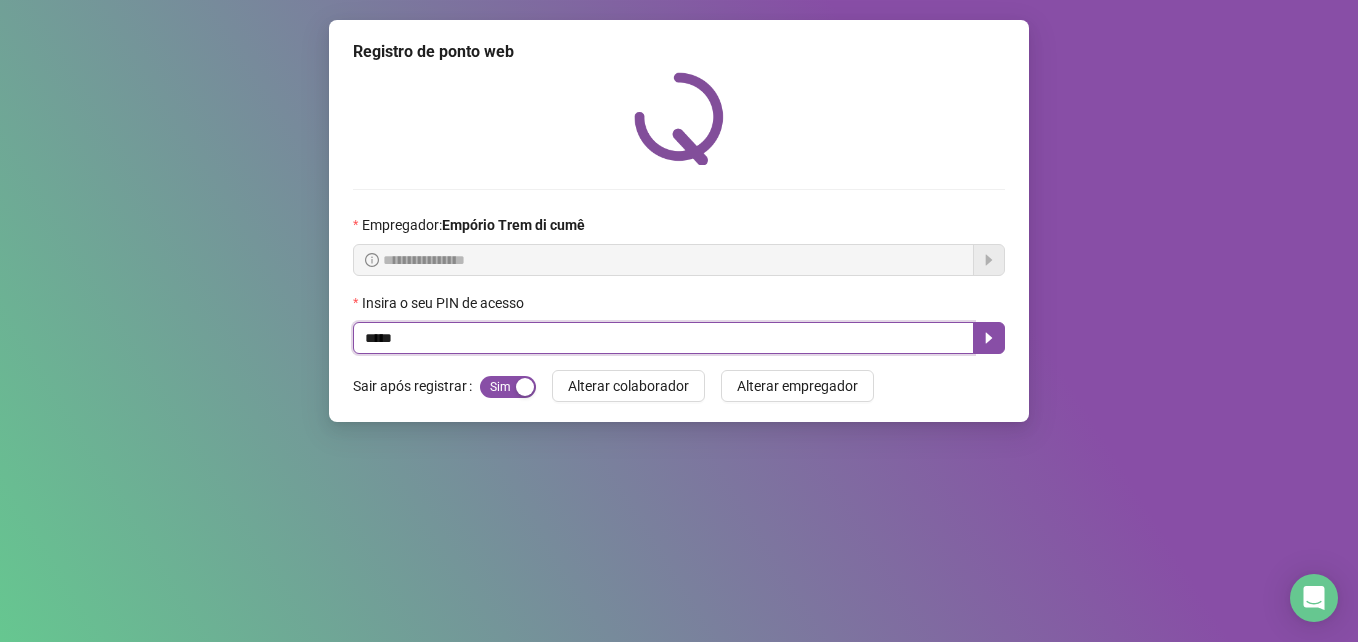 type on "*****" 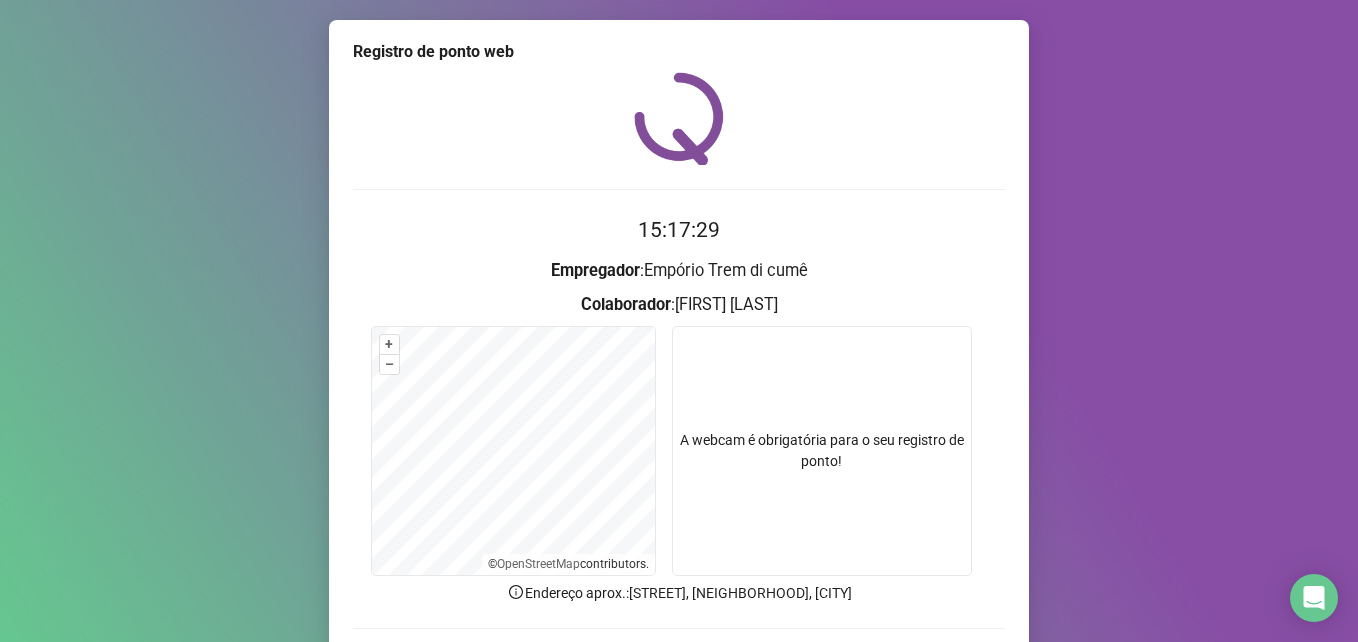 scroll, scrollTop: 139, scrollLeft: 0, axis: vertical 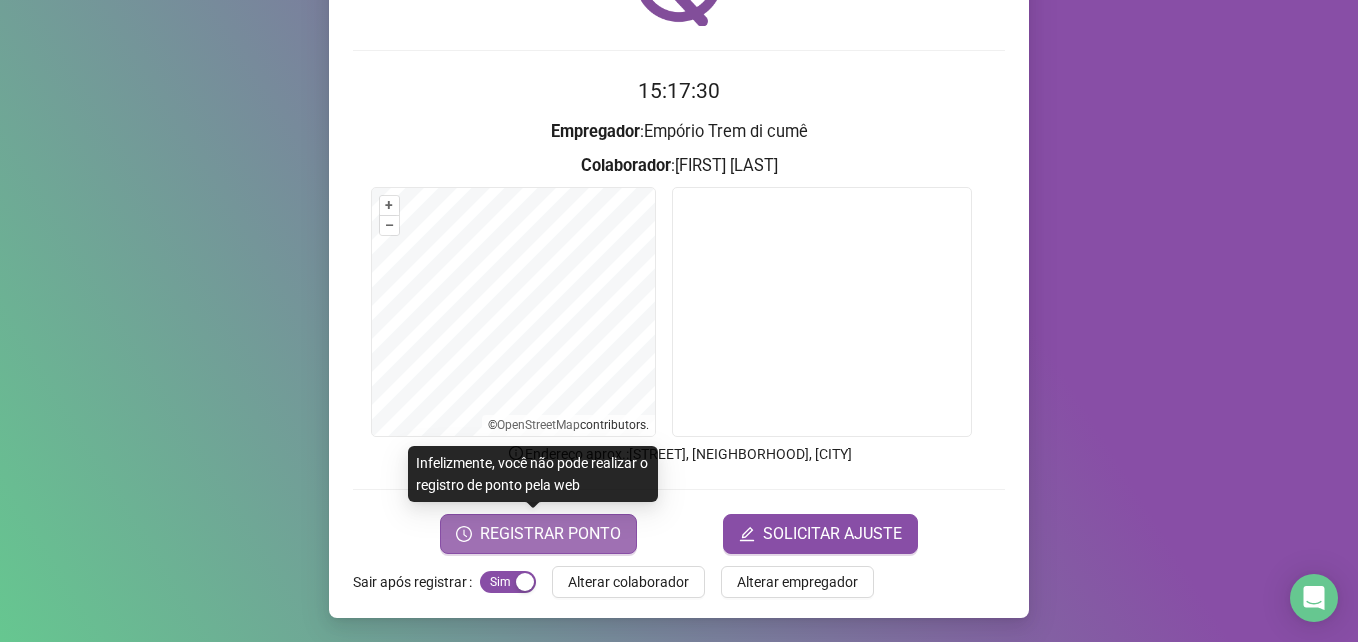 click on "REGISTRAR PONTO" at bounding box center [550, 534] 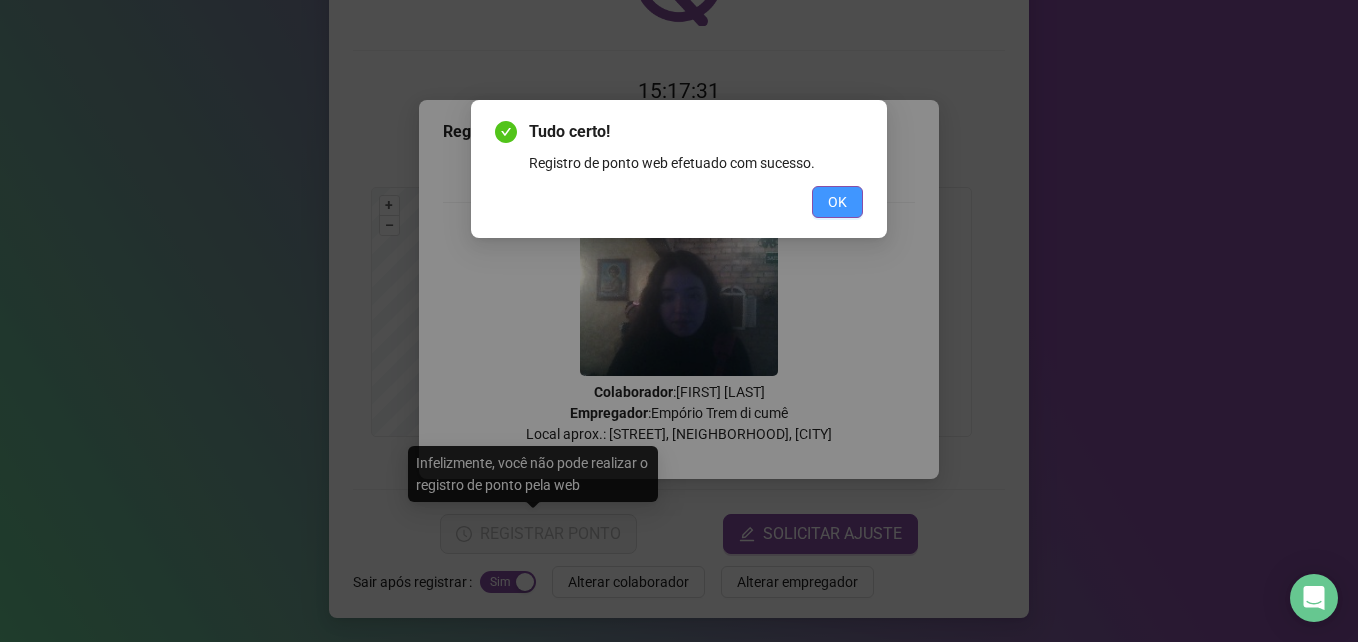 click on "OK" at bounding box center (837, 202) 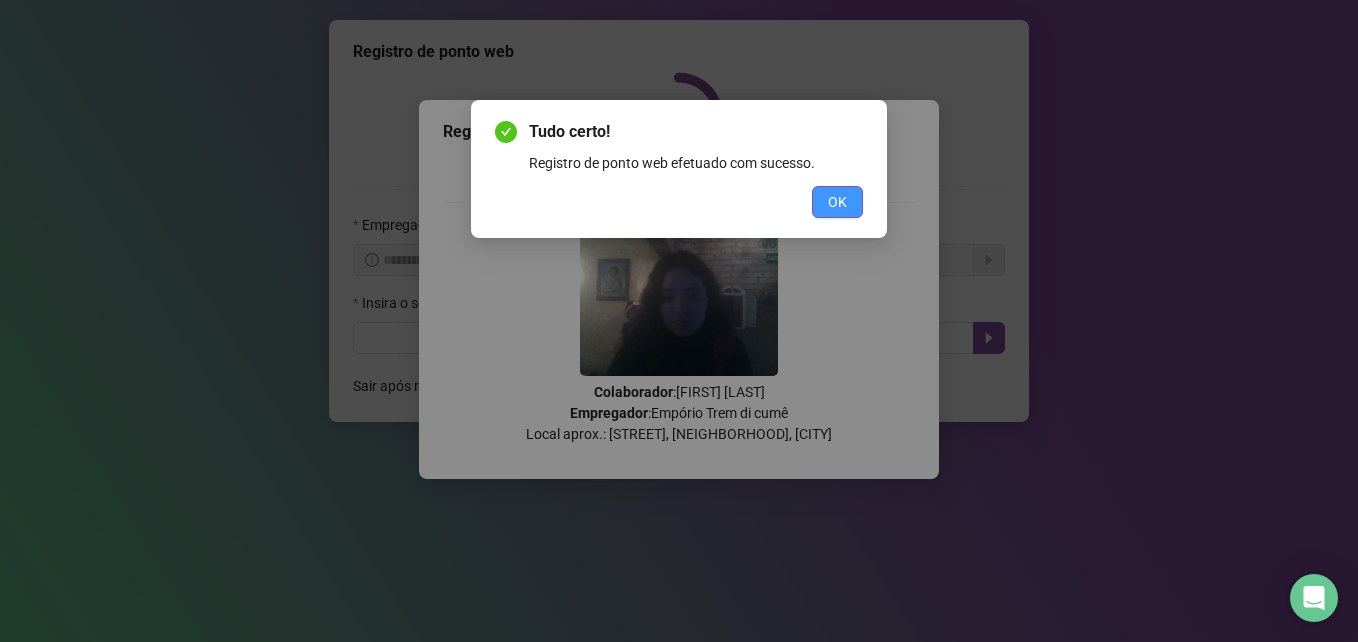 scroll, scrollTop: 0, scrollLeft: 0, axis: both 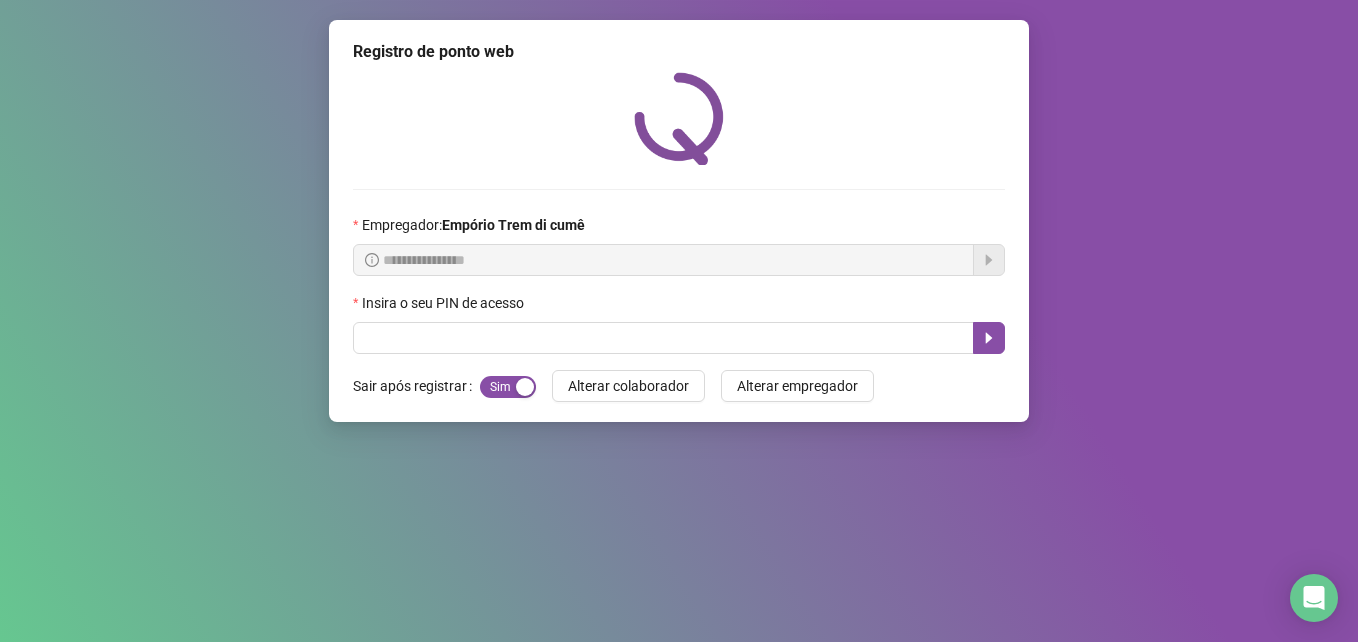 click on "**********" at bounding box center [679, 321] 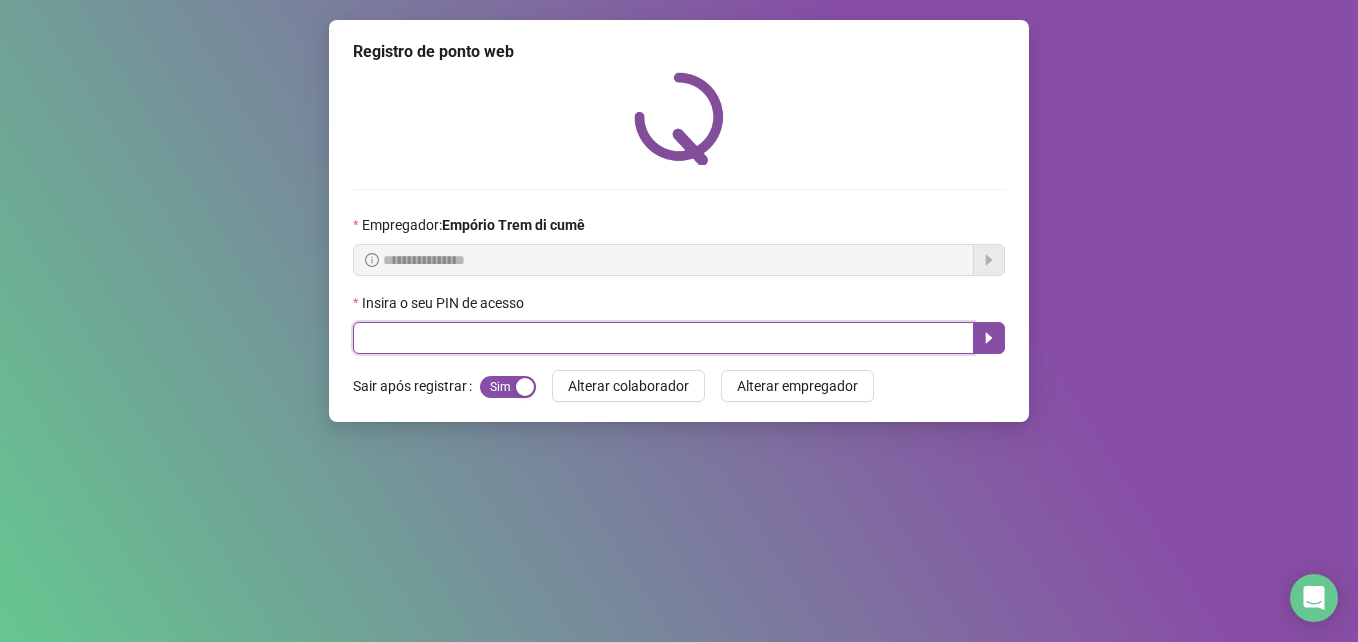 click at bounding box center (663, 338) 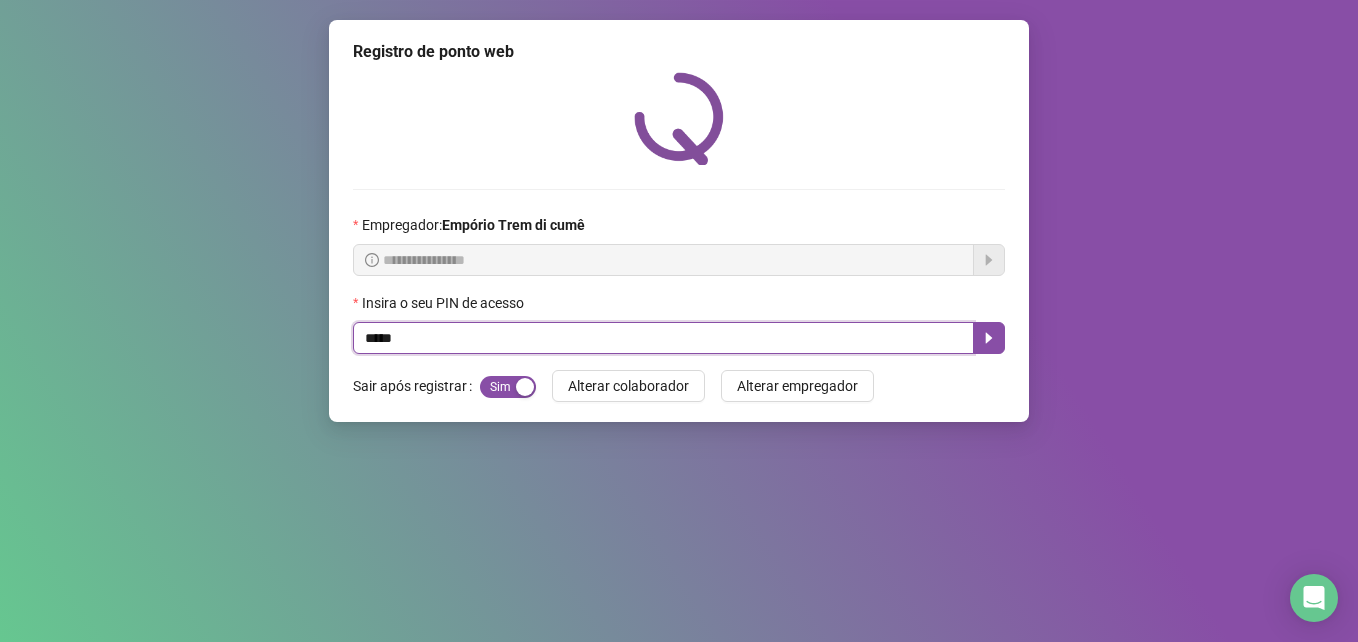 type on "*****" 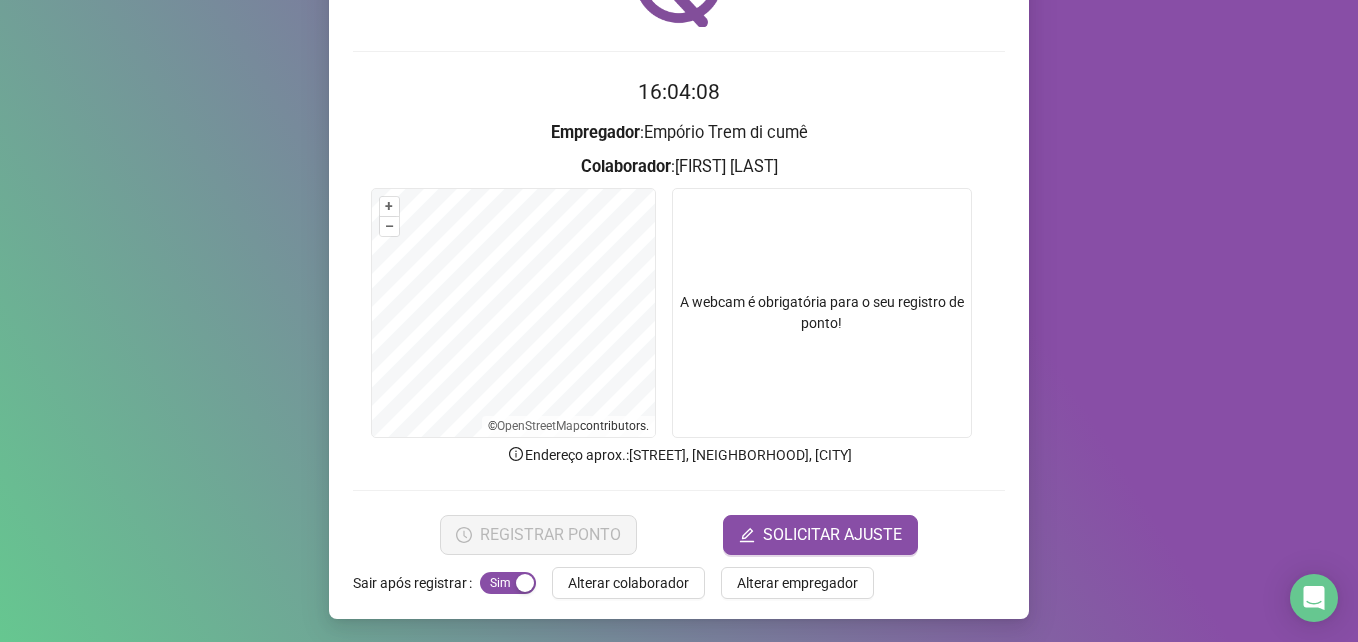 scroll, scrollTop: 139, scrollLeft: 0, axis: vertical 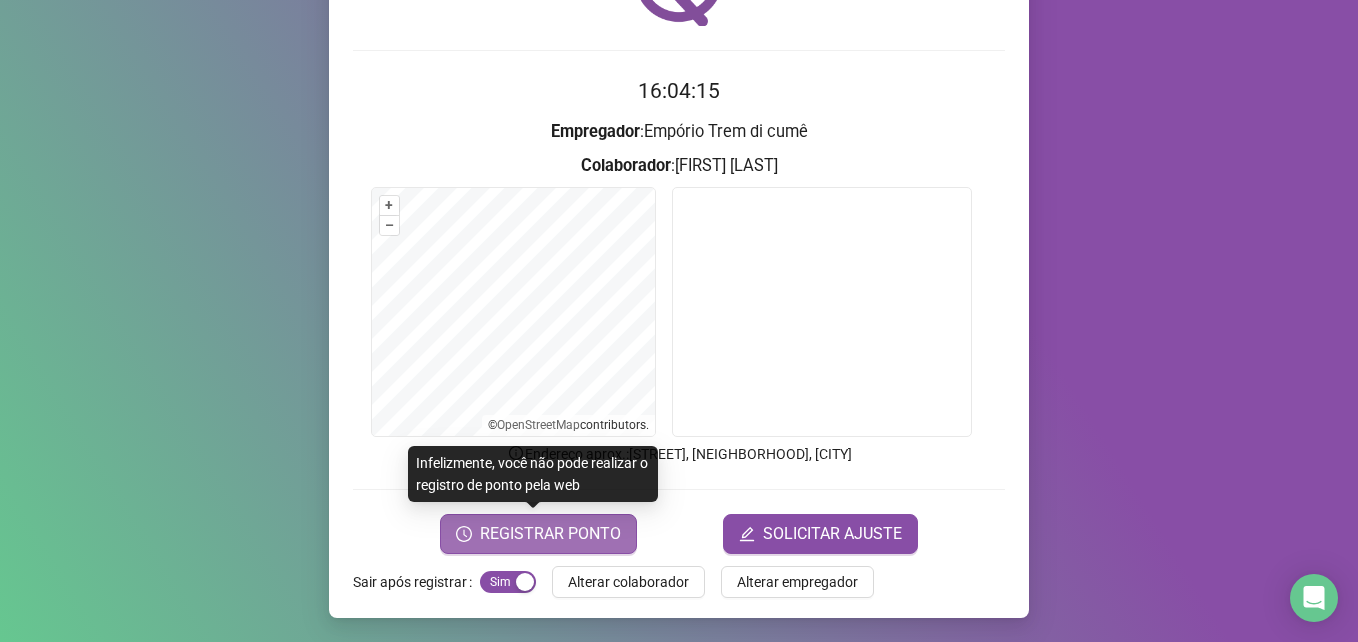 click on "REGISTRAR PONTO" at bounding box center [550, 534] 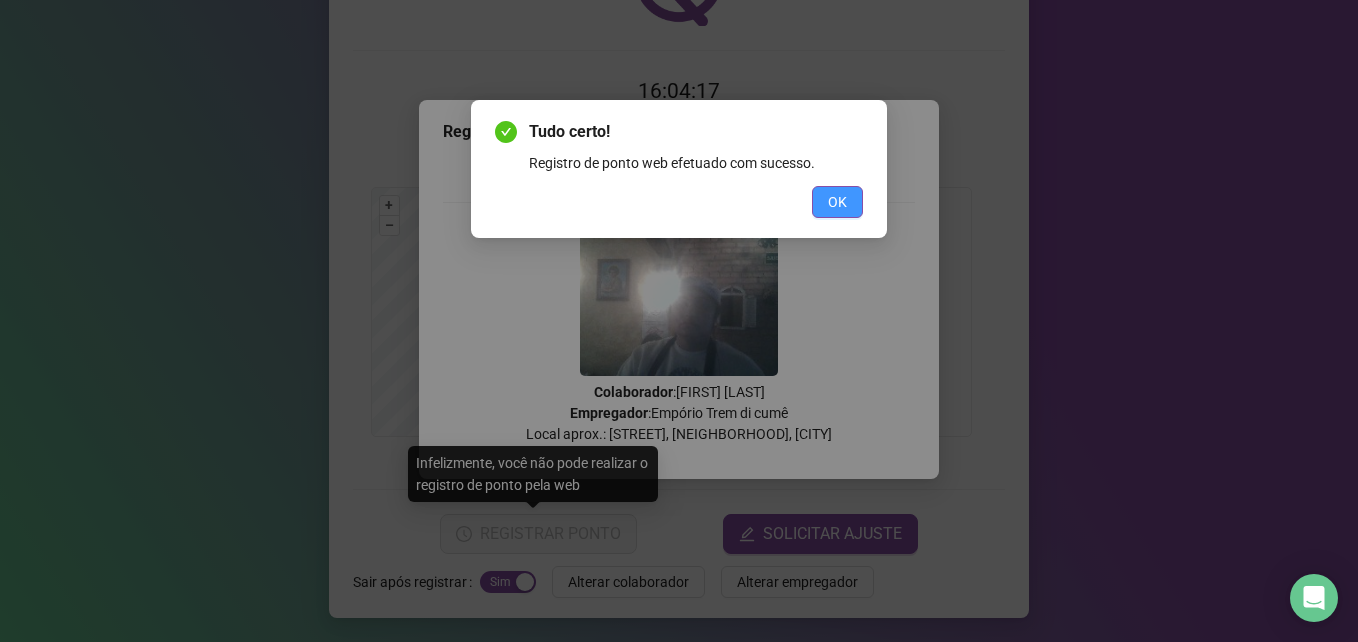 click on "OK" at bounding box center (837, 202) 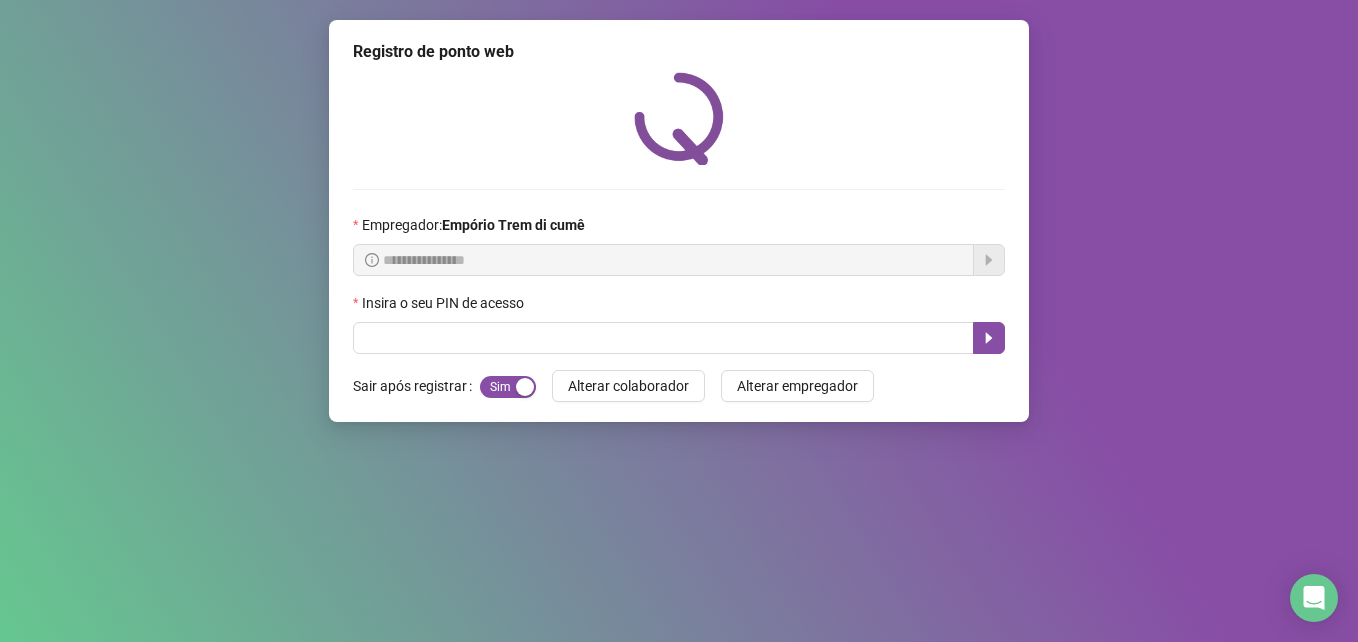 scroll, scrollTop: 0, scrollLeft: 0, axis: both 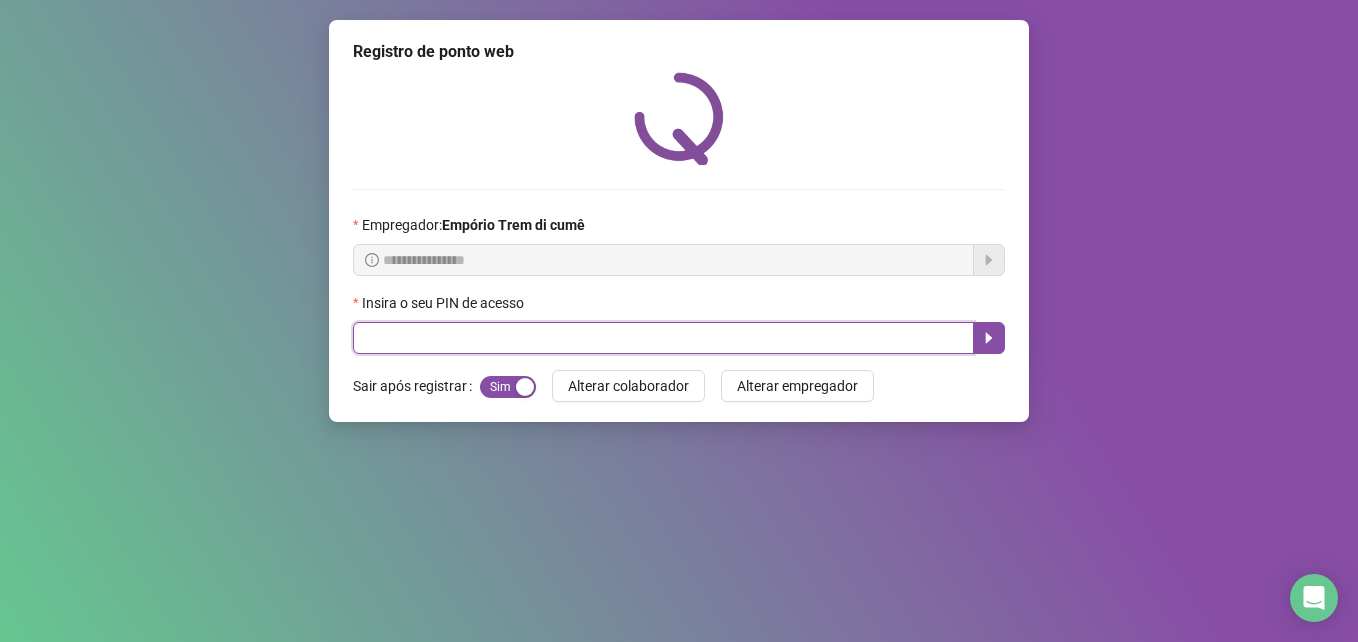 click at bounding box center (663, 338) 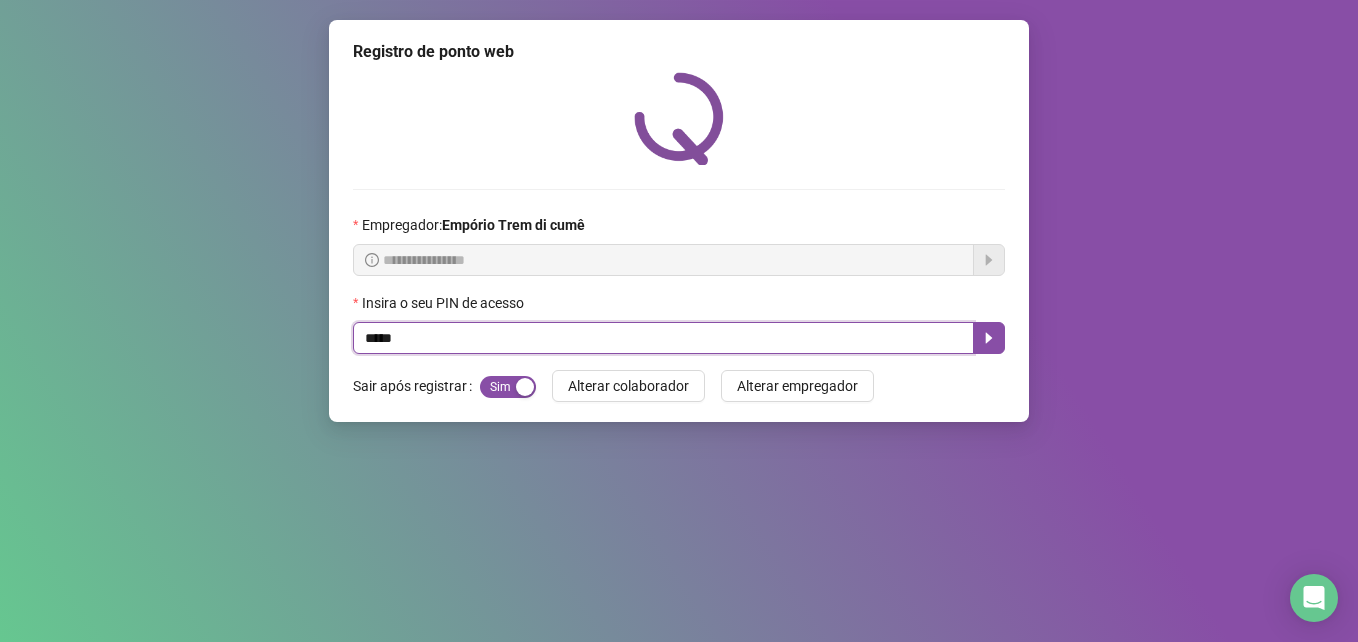 type on "*****" 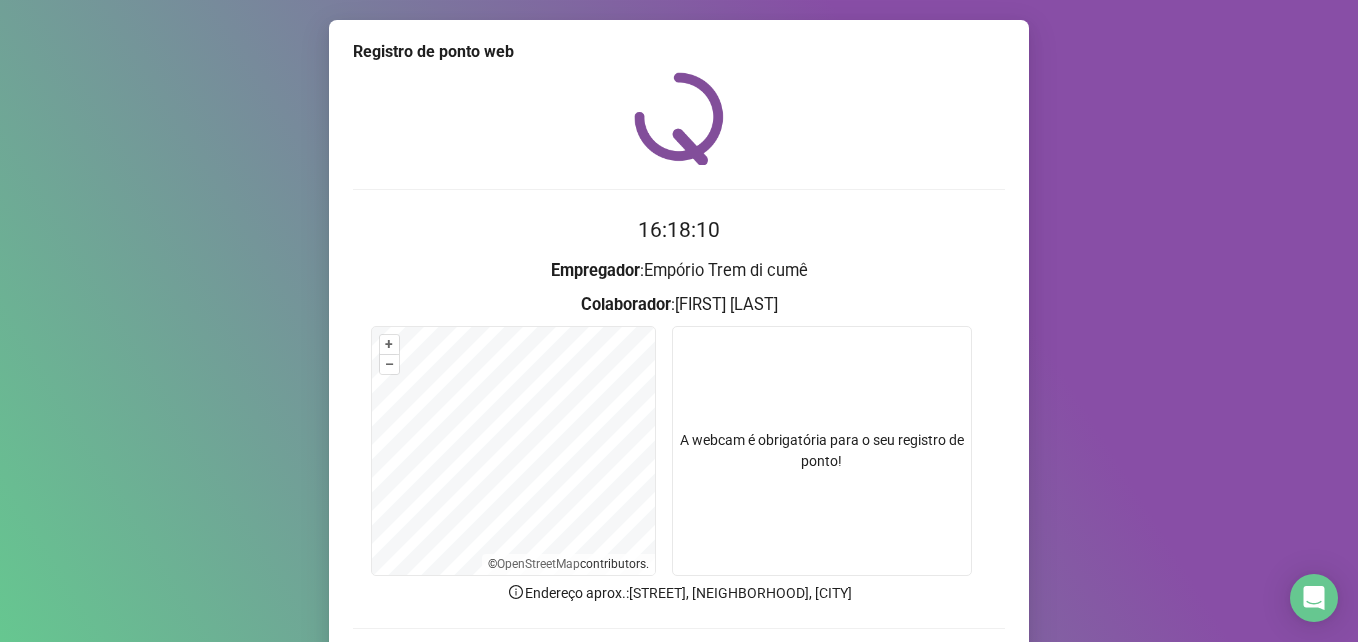 scroll, scrollTop: 139, scrollLeft: 0, axis: vertical 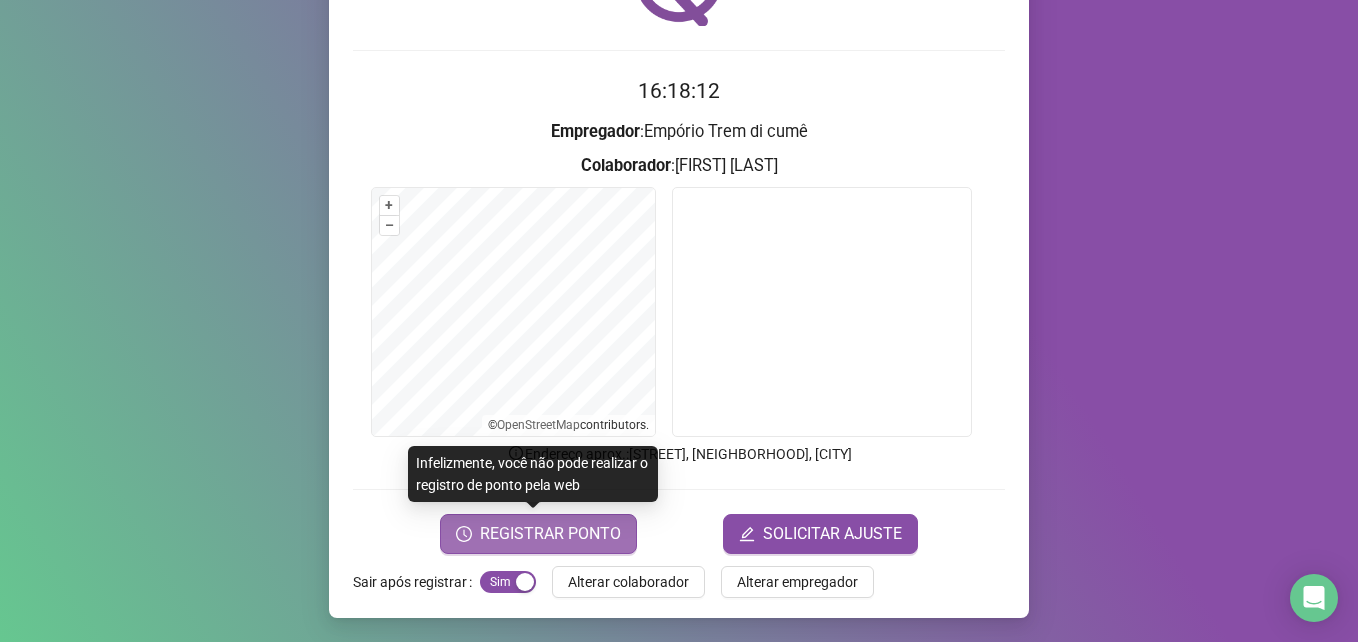 click on "REGISTRAR PONTO" at bounding box center [550, 534] 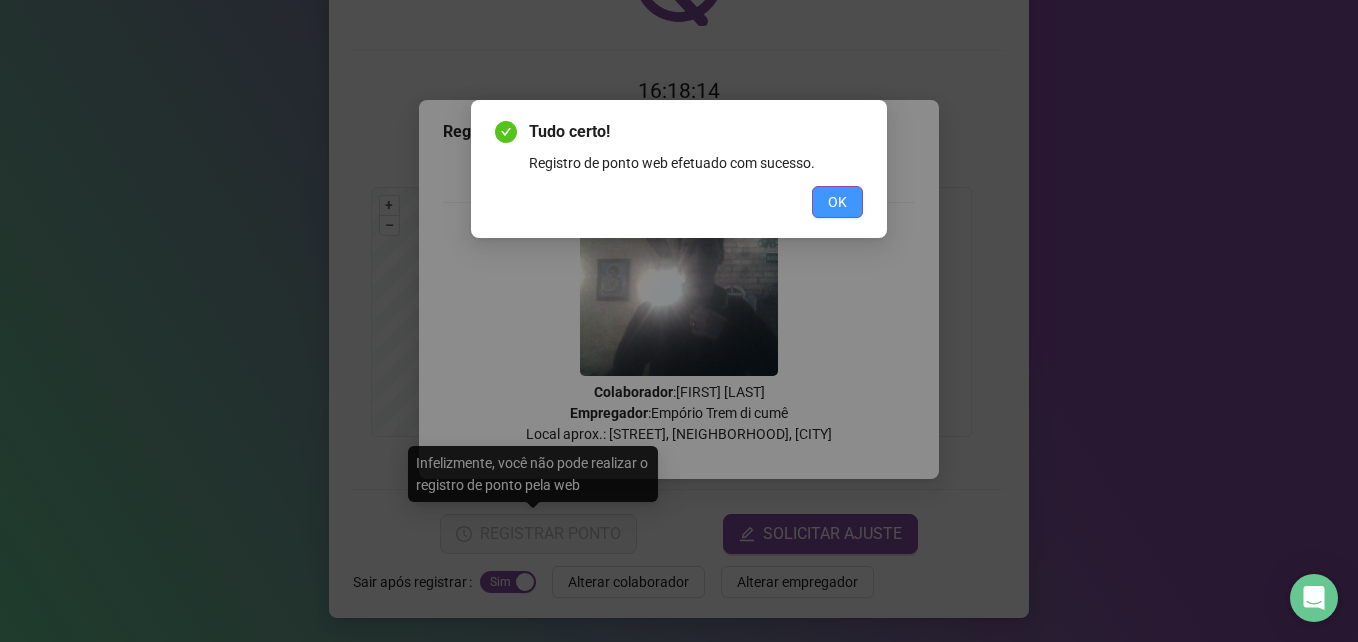 click on "OK" at bounding box center [837, 202] 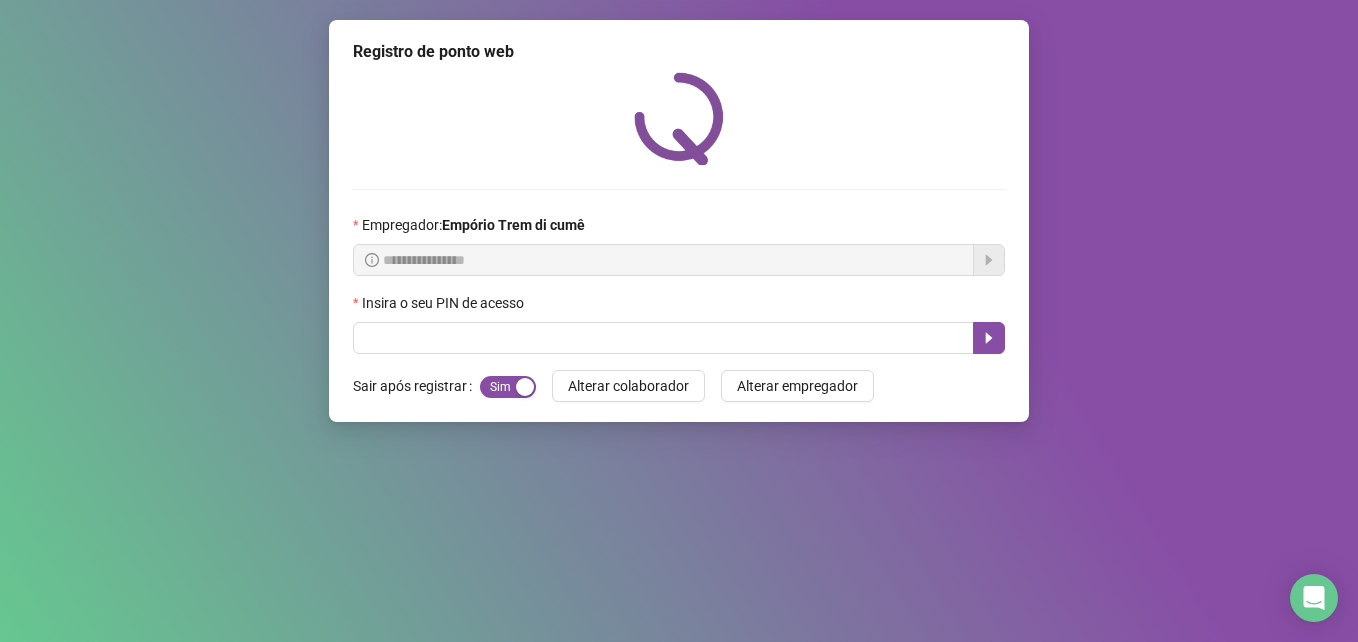 scroll, scrollTop: 0, scrollLeft: 0, axis: both 